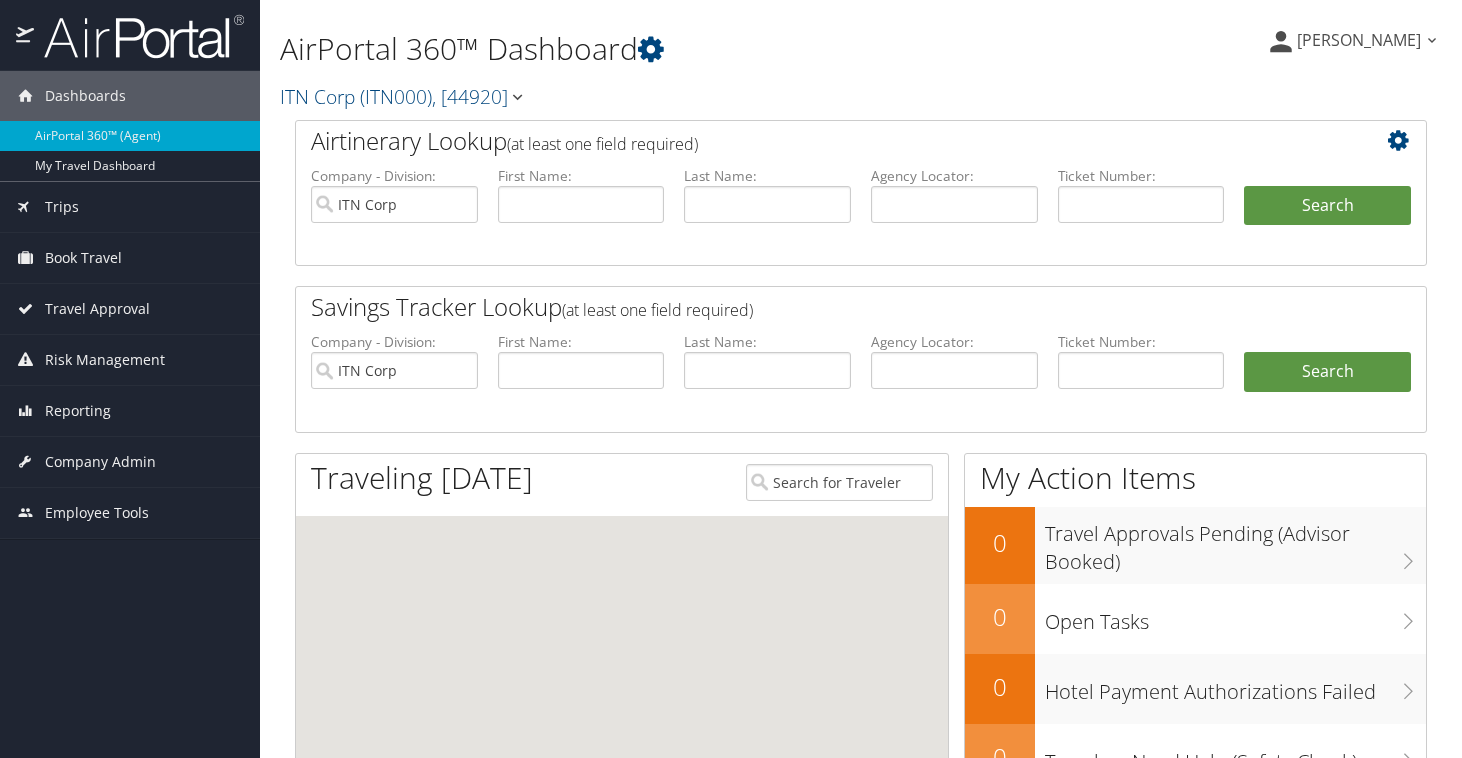 scroll, scrollTop: 0, scrollLeft: 0, axis: both 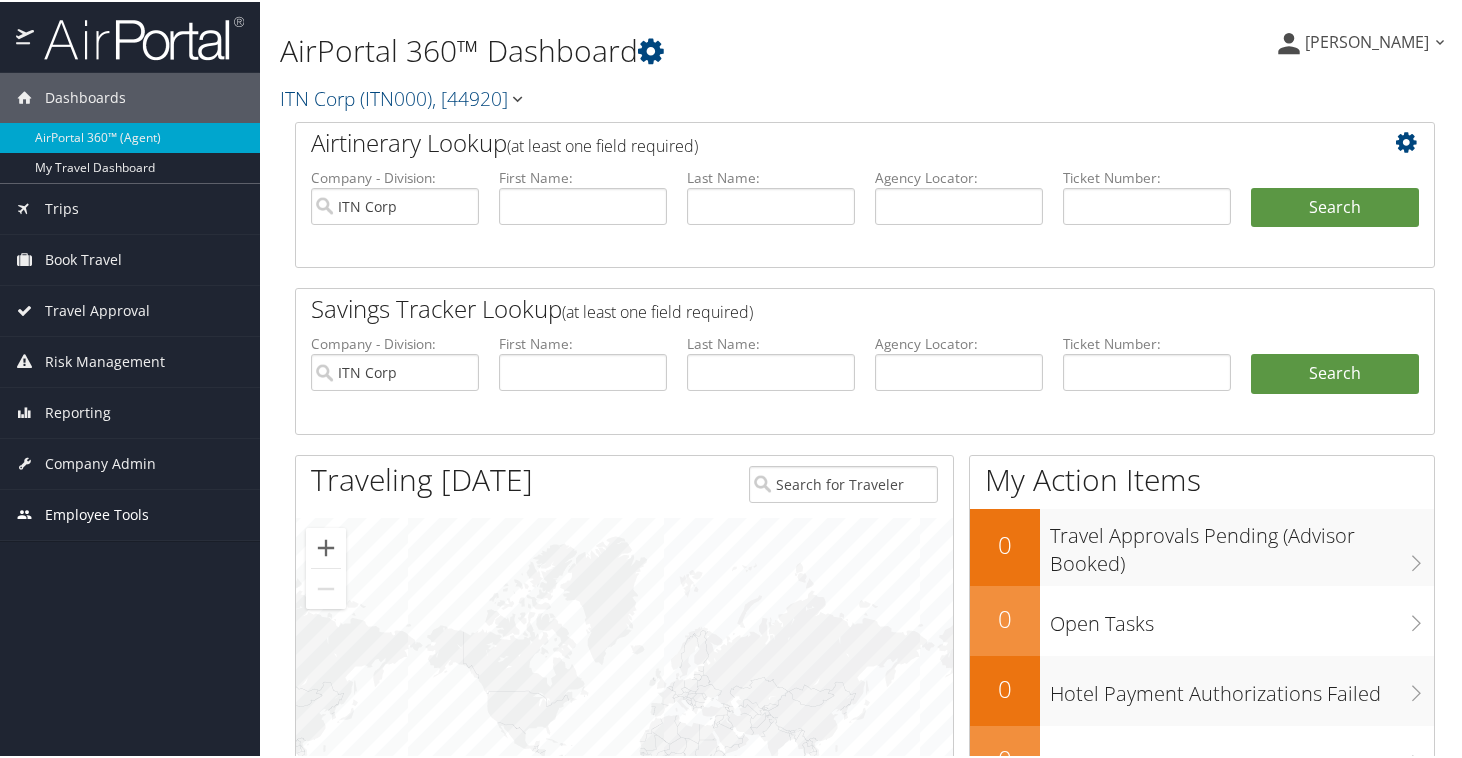 click on "Employee Tools" at bounding box center [97, 513] 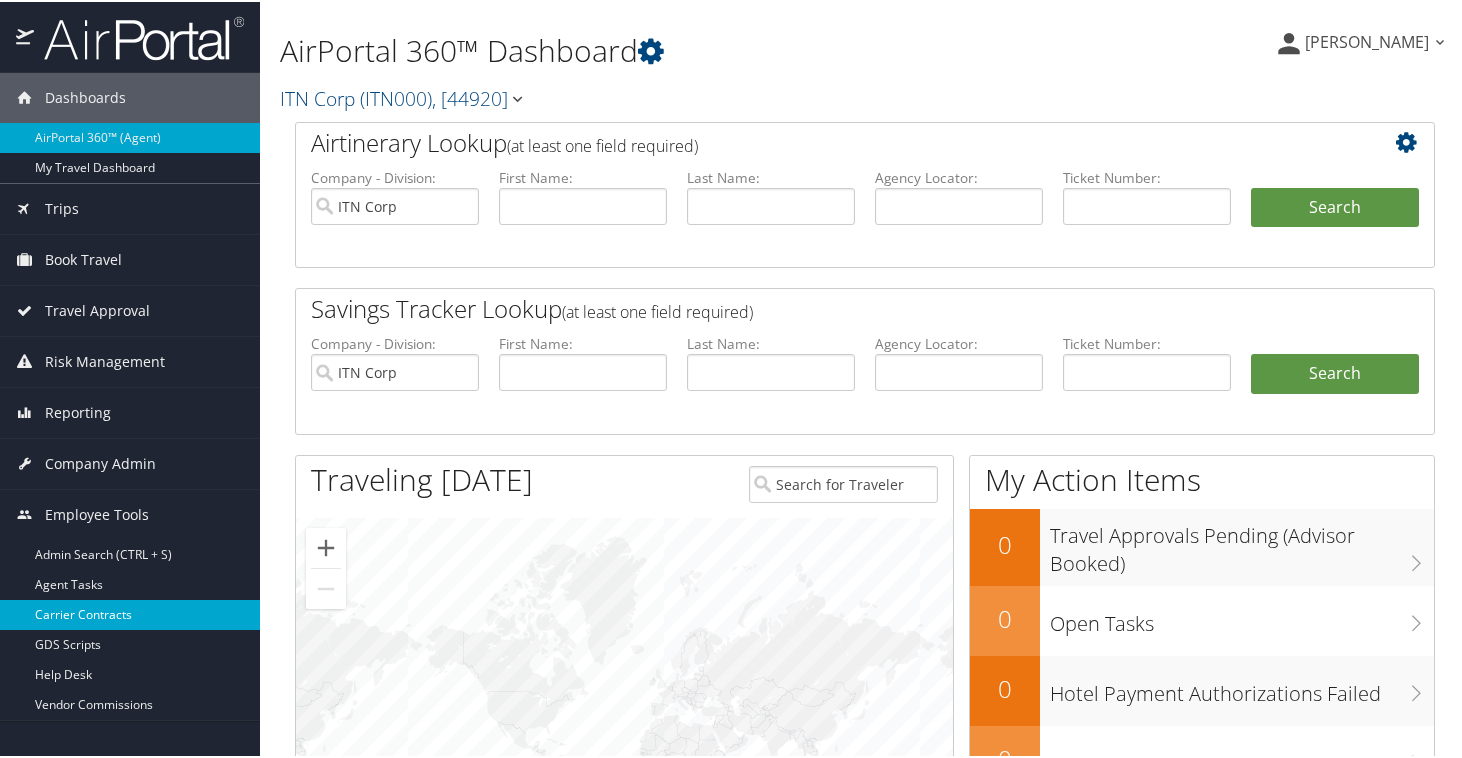 click on "Carrier Contracts" at bounding box center [130, 613] 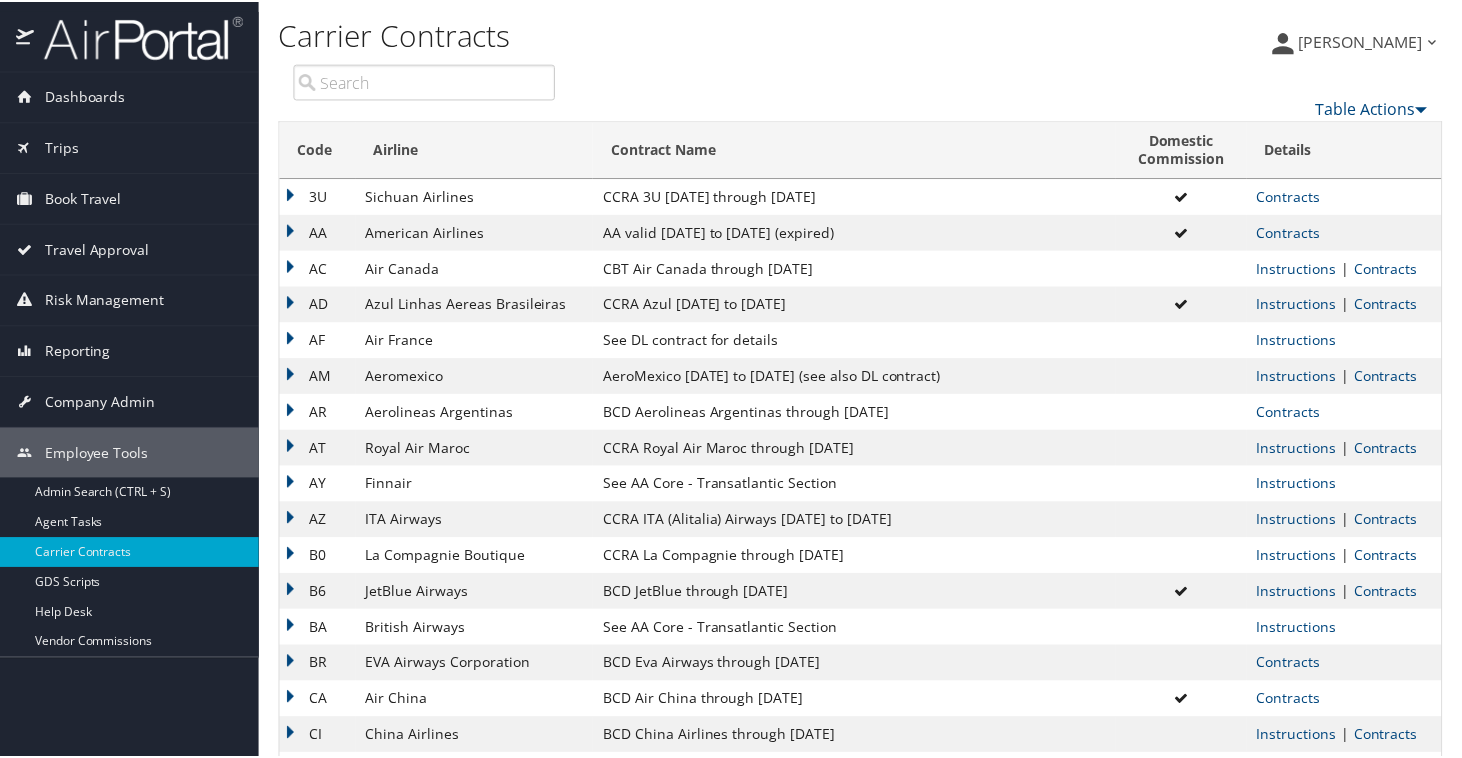 scroll, scrollTop: 0, scrollLeft: 0, axis: both 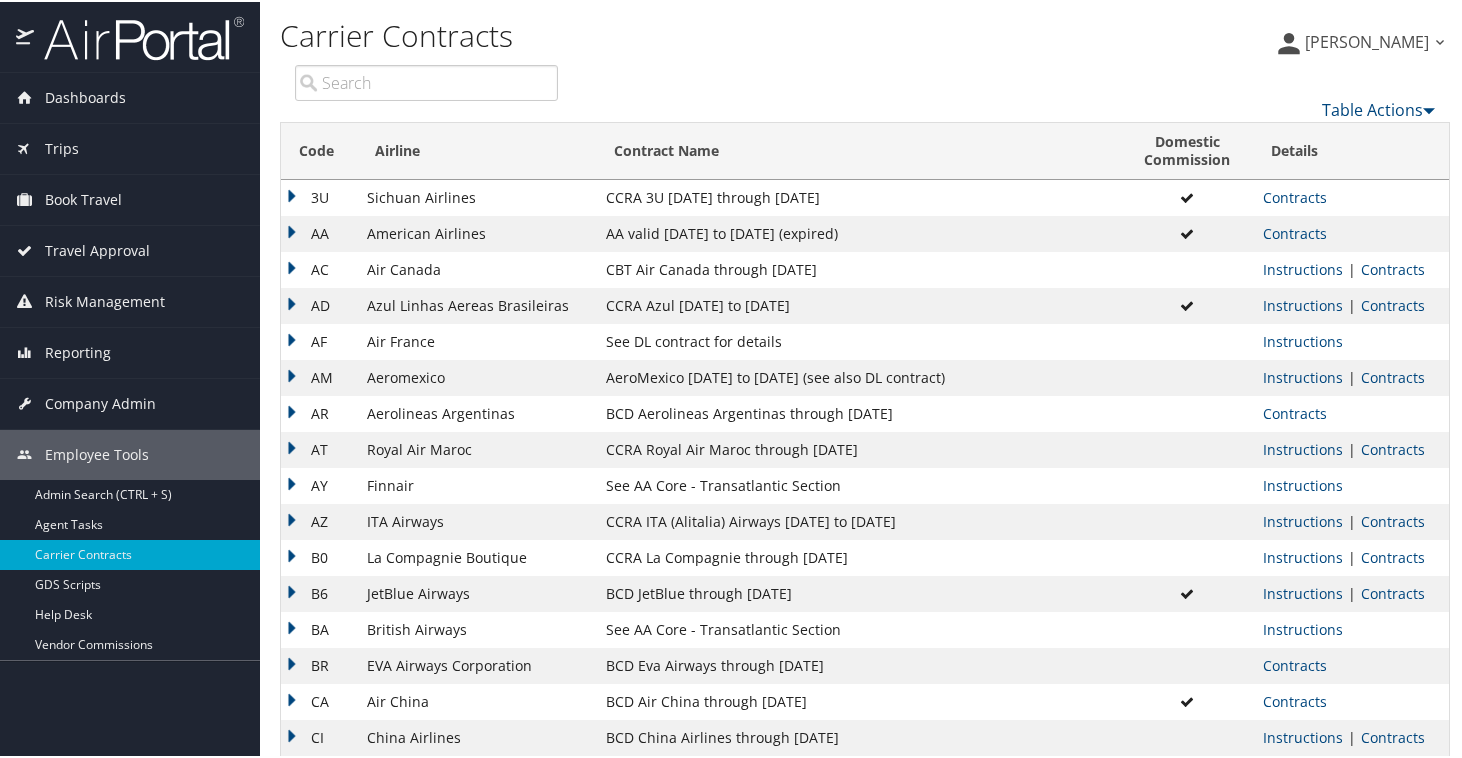 click on "AA" at bounding box center [319, 232] 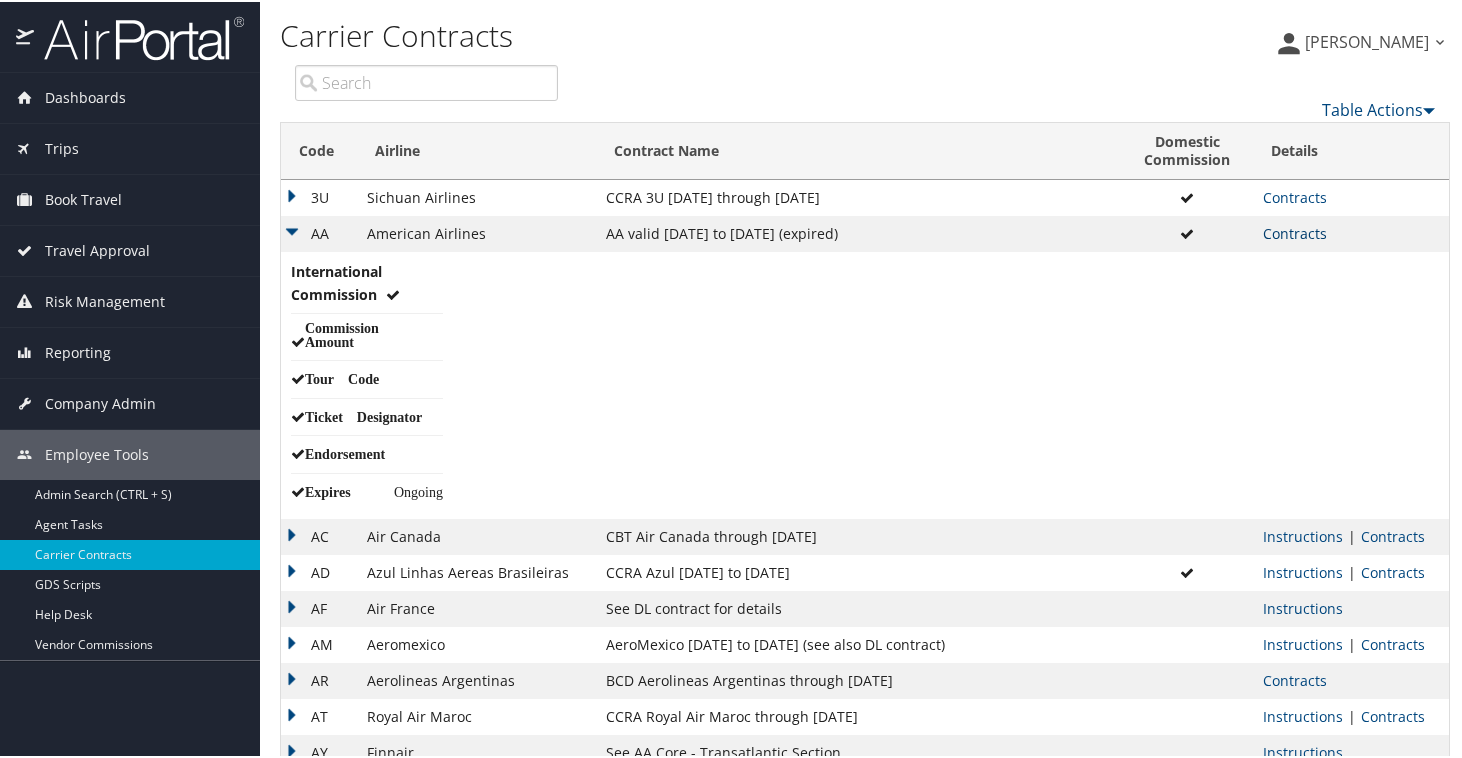 click on "Contracts" at bounding box center [1295, 231] 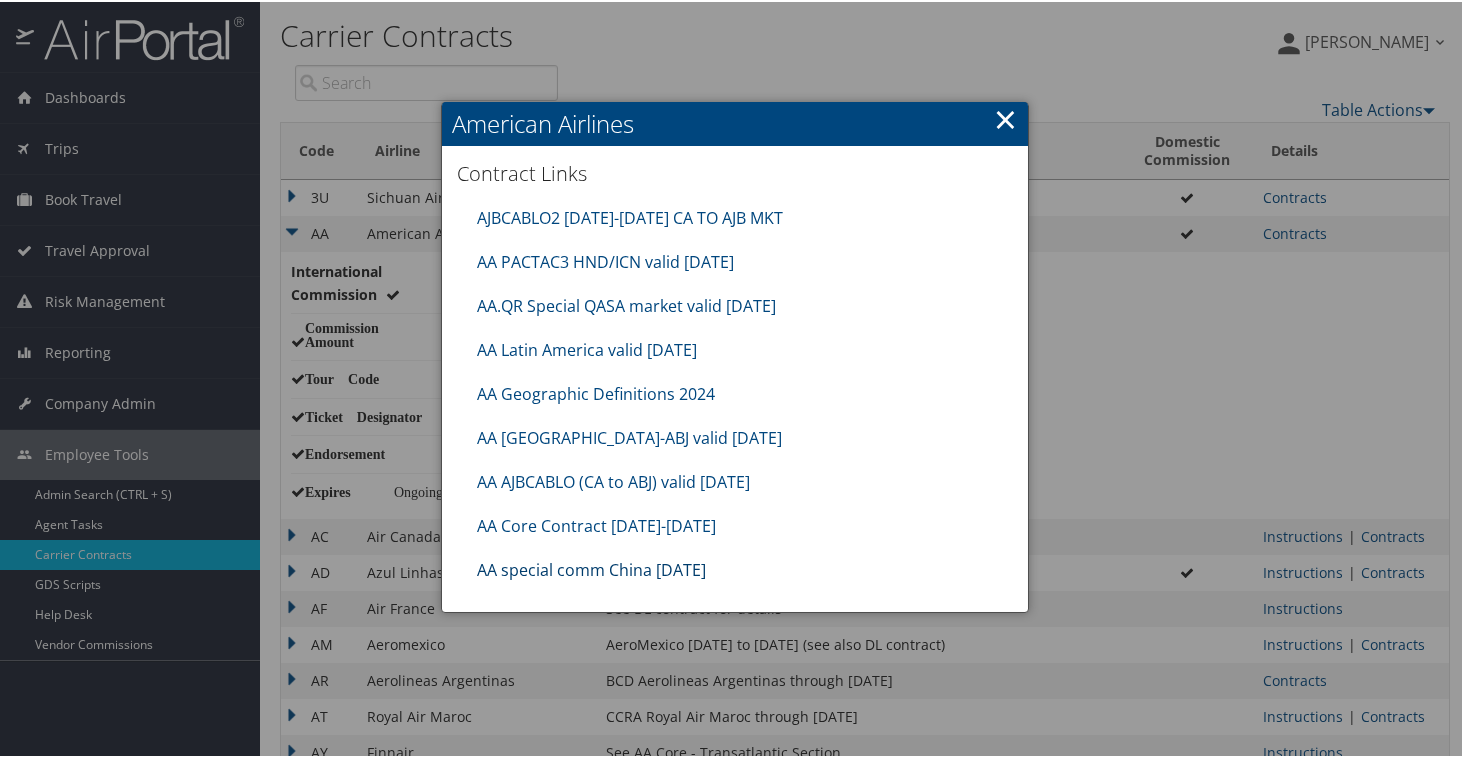 click on "AA special comm China [DATE]" at bounding box center [591, 568] 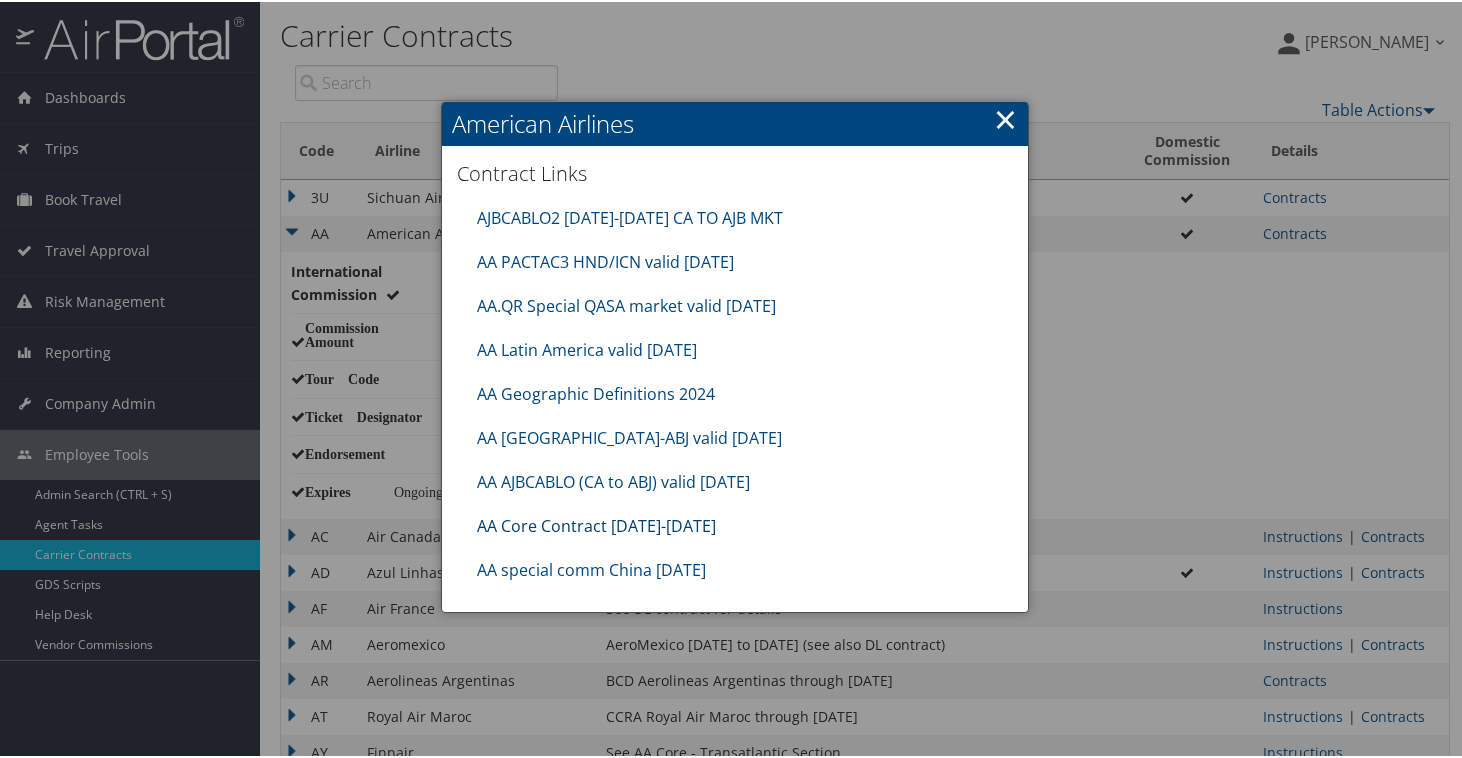 click on "AA Core Contract [DATE]-[DATE]" at bounding box center [596, 524] 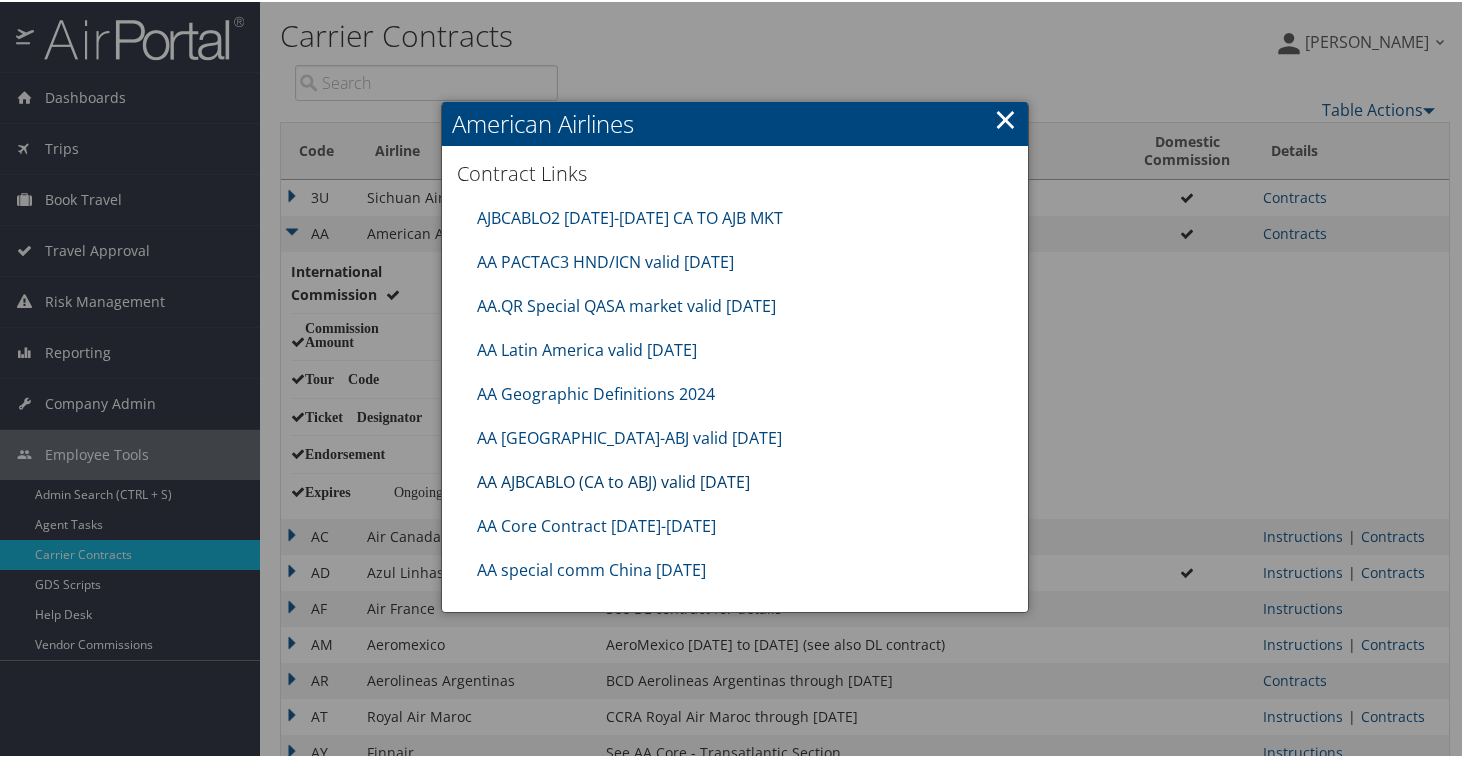 click on "AA AJBCABLO (CA to ABJ) valid 30jun25" at bounding box center [613, 480] 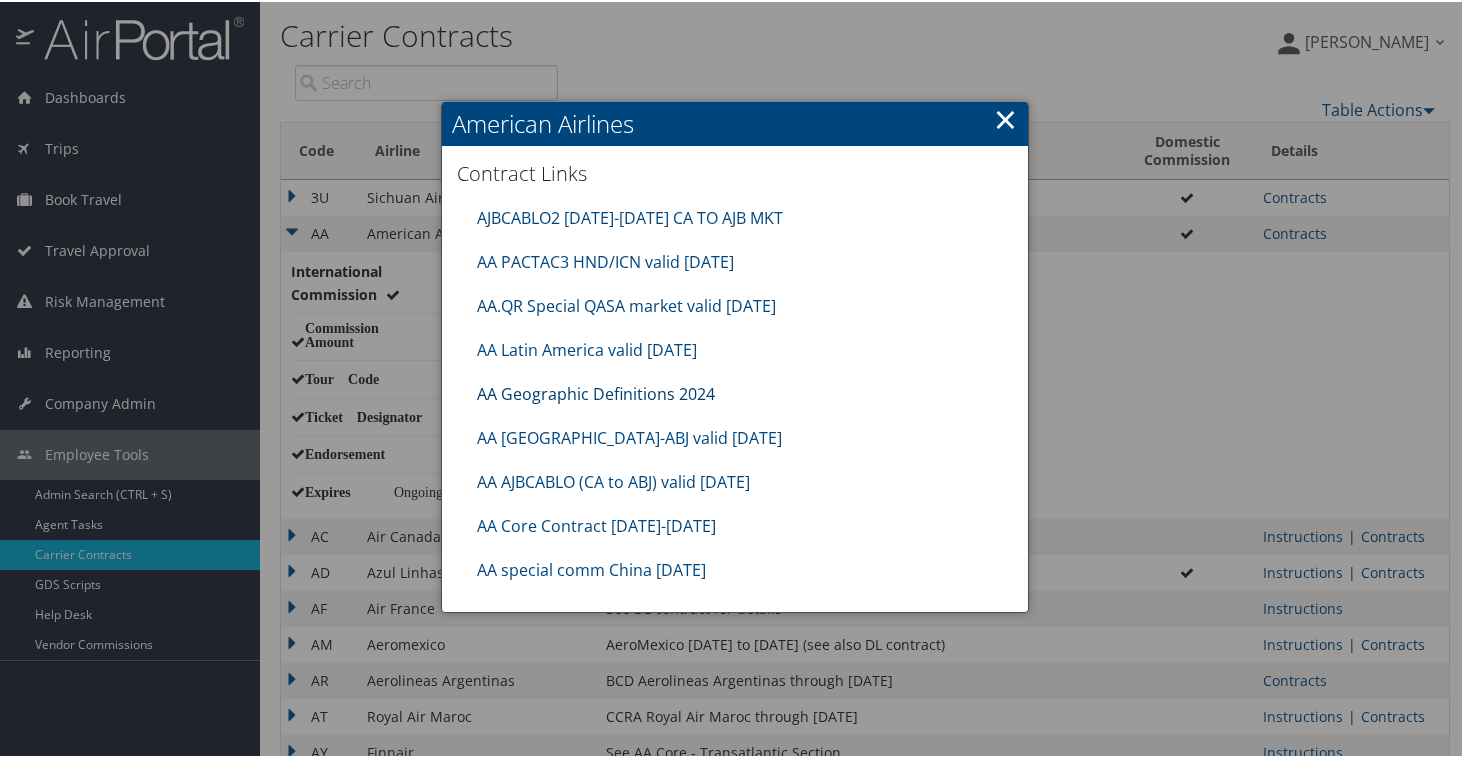 click on "AA Geographic Definitions 2024" at bounding box center (596, 392) 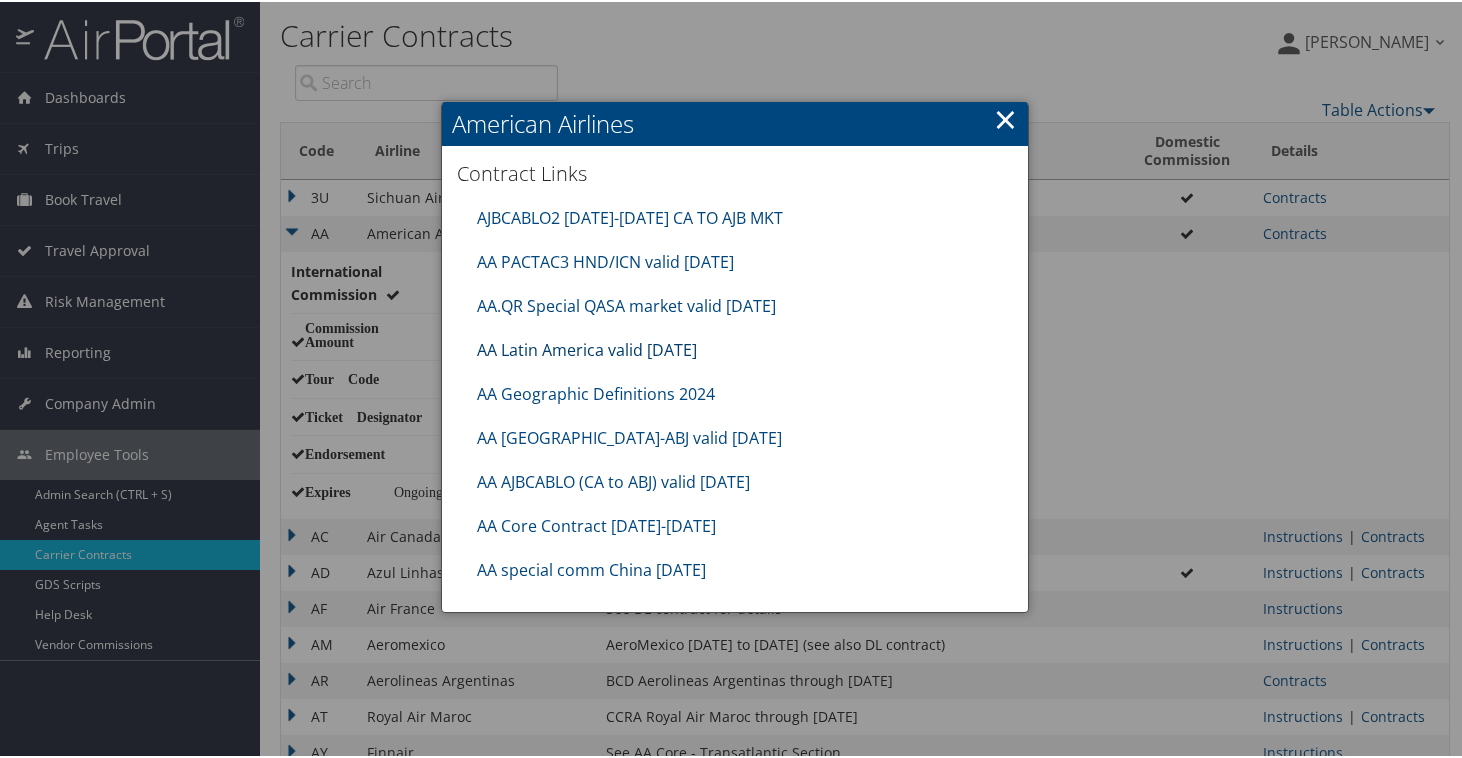 click on "AA Latin America valid 30JUN25" at bounding box center (587, 348) 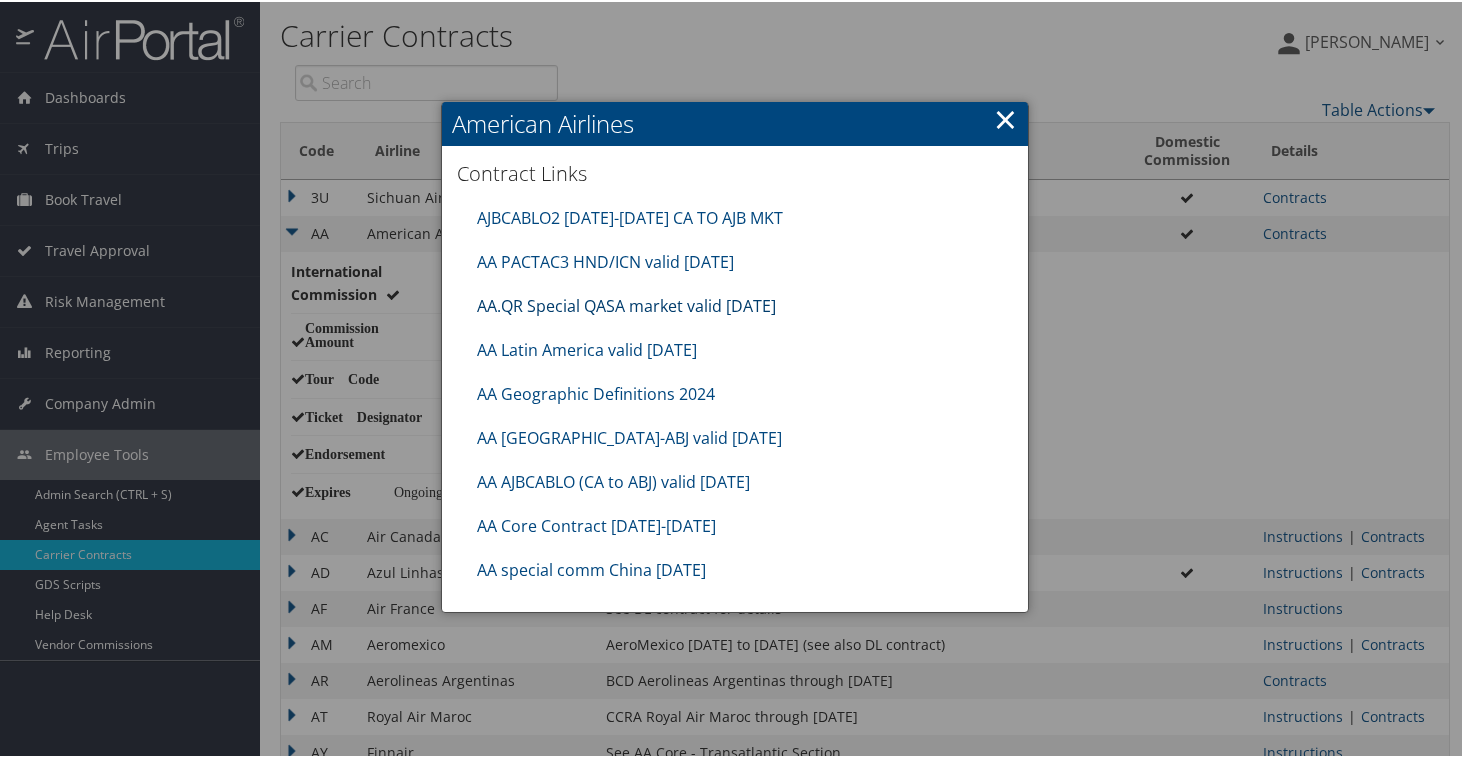 click on "AA.QR Special QASA market valid 30JUN25" at bounding box center (626, 304) 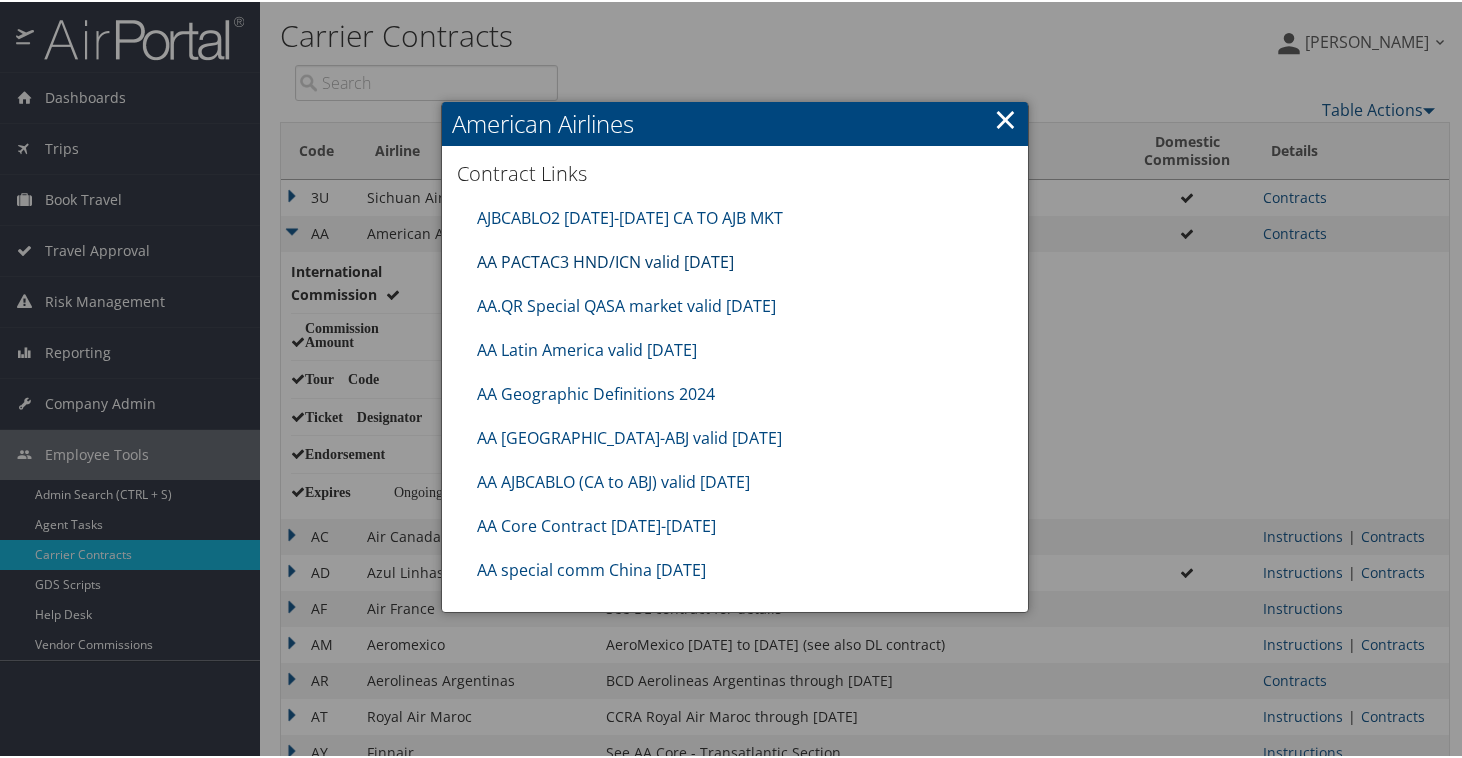click on "AA PACTAC3 HND/ICN valid 30jun25" at bounding box center [605, 260] 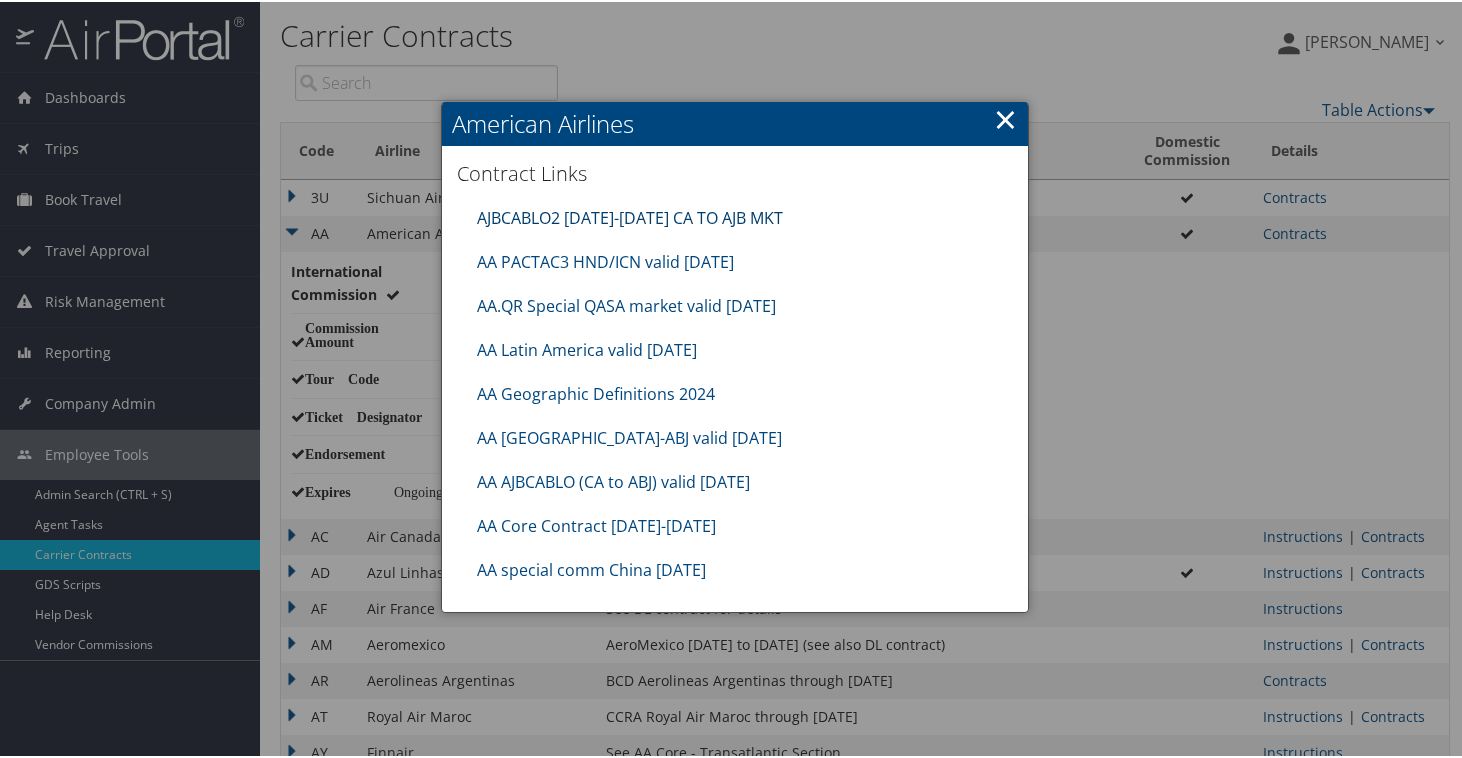 click on "AJBCABLO2 01JAN25-30JUN25 CA TO AJB MKT" at bounding box center (630, 216) 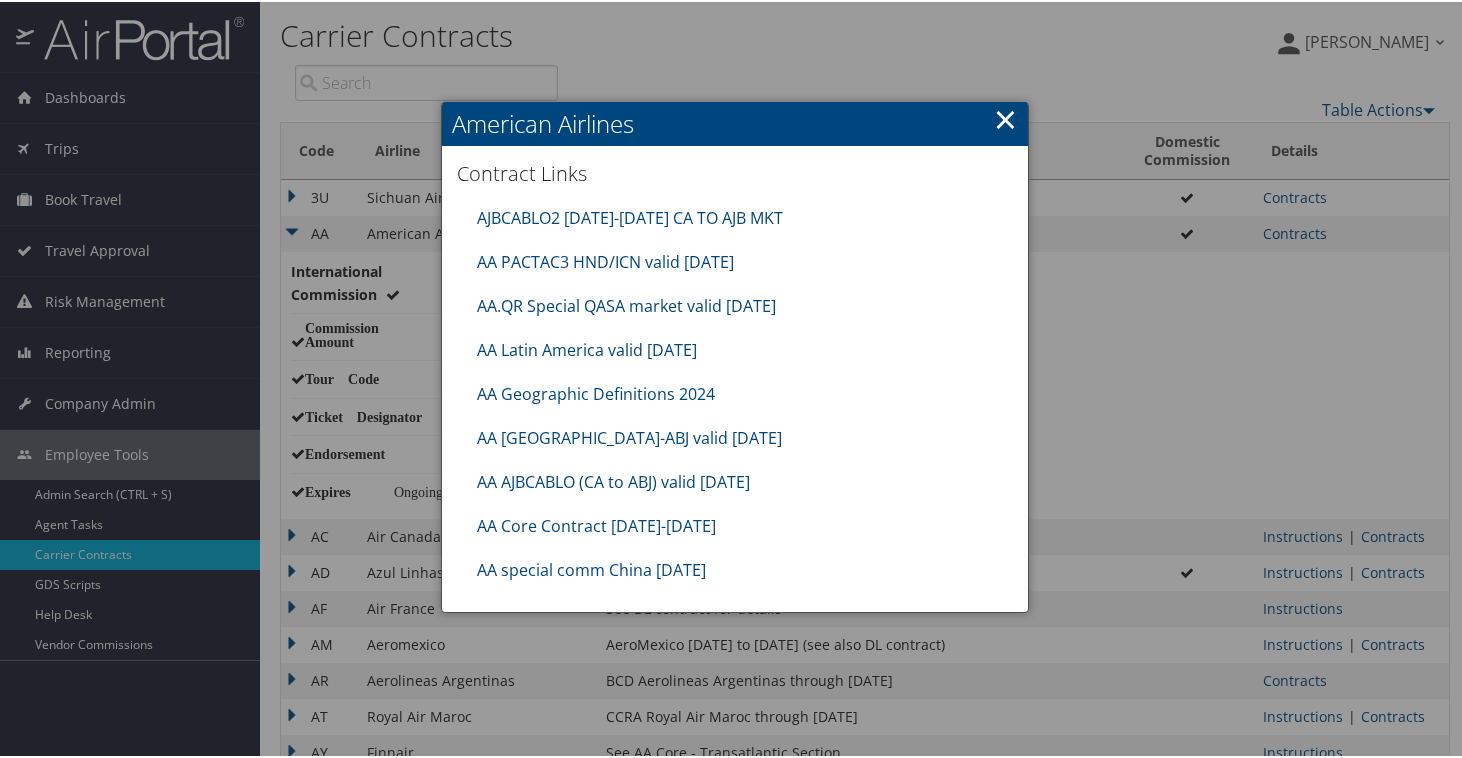 click on "×" at bounding box center [1005, 117] 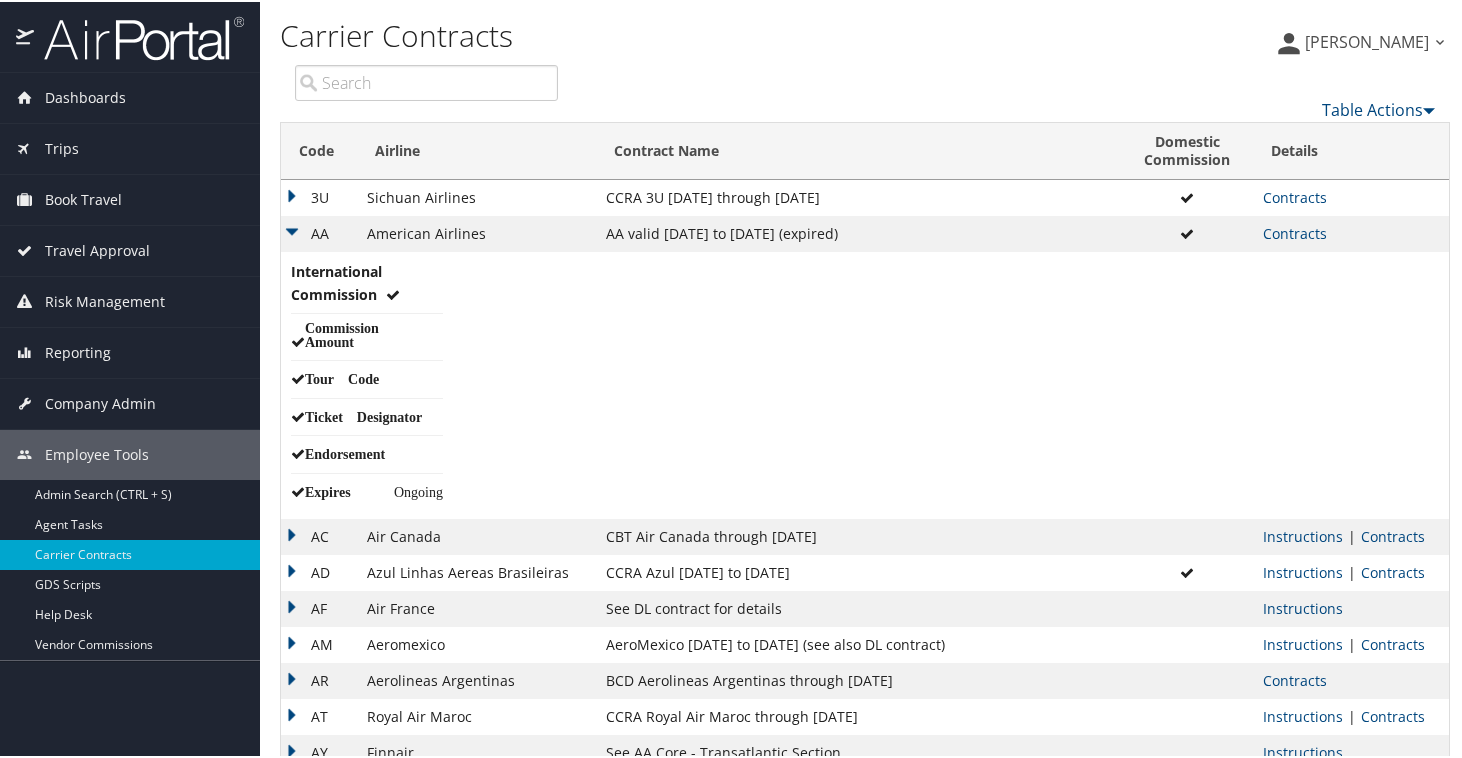 click on "AA" at bounding box center [319, 232] 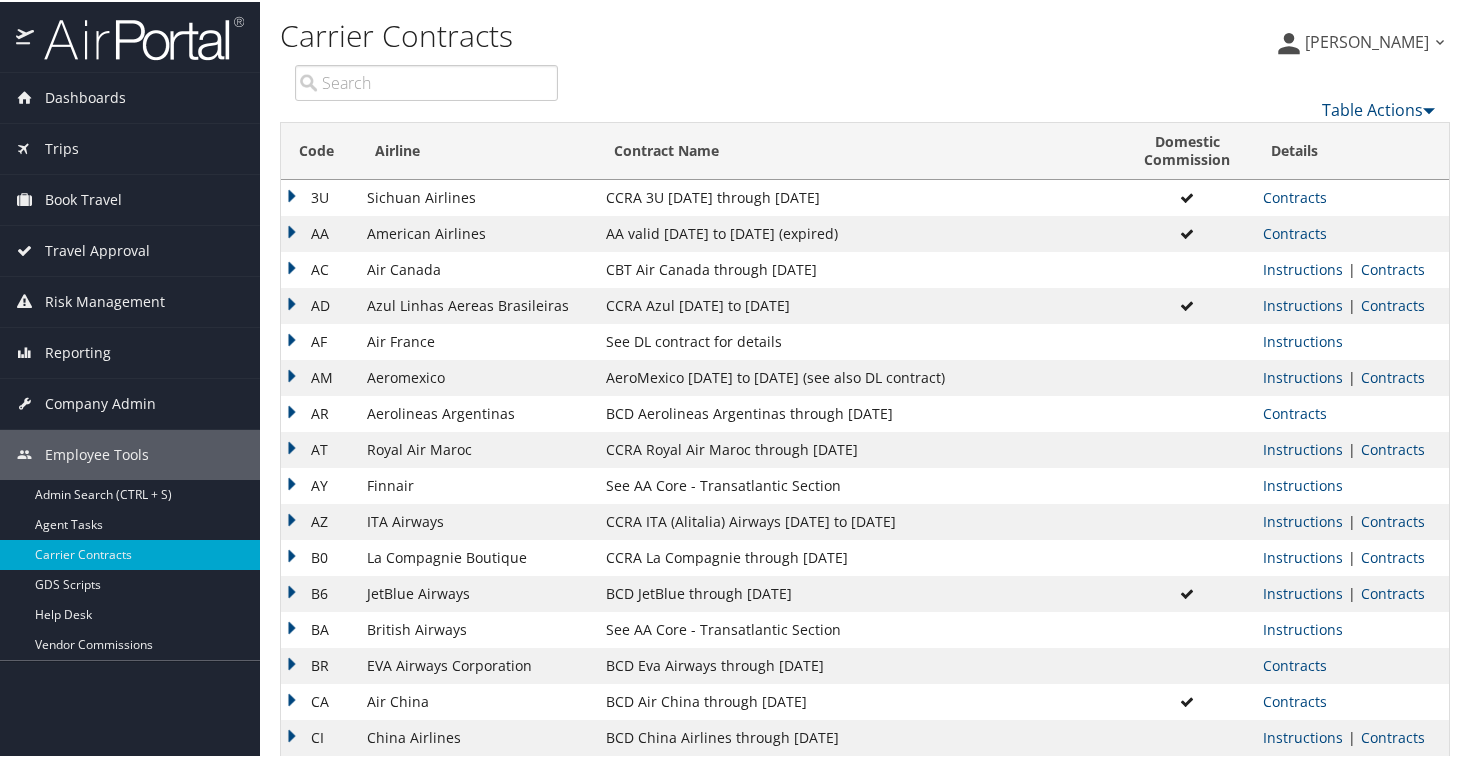 click on "Code" at bounding box center (319, 149) 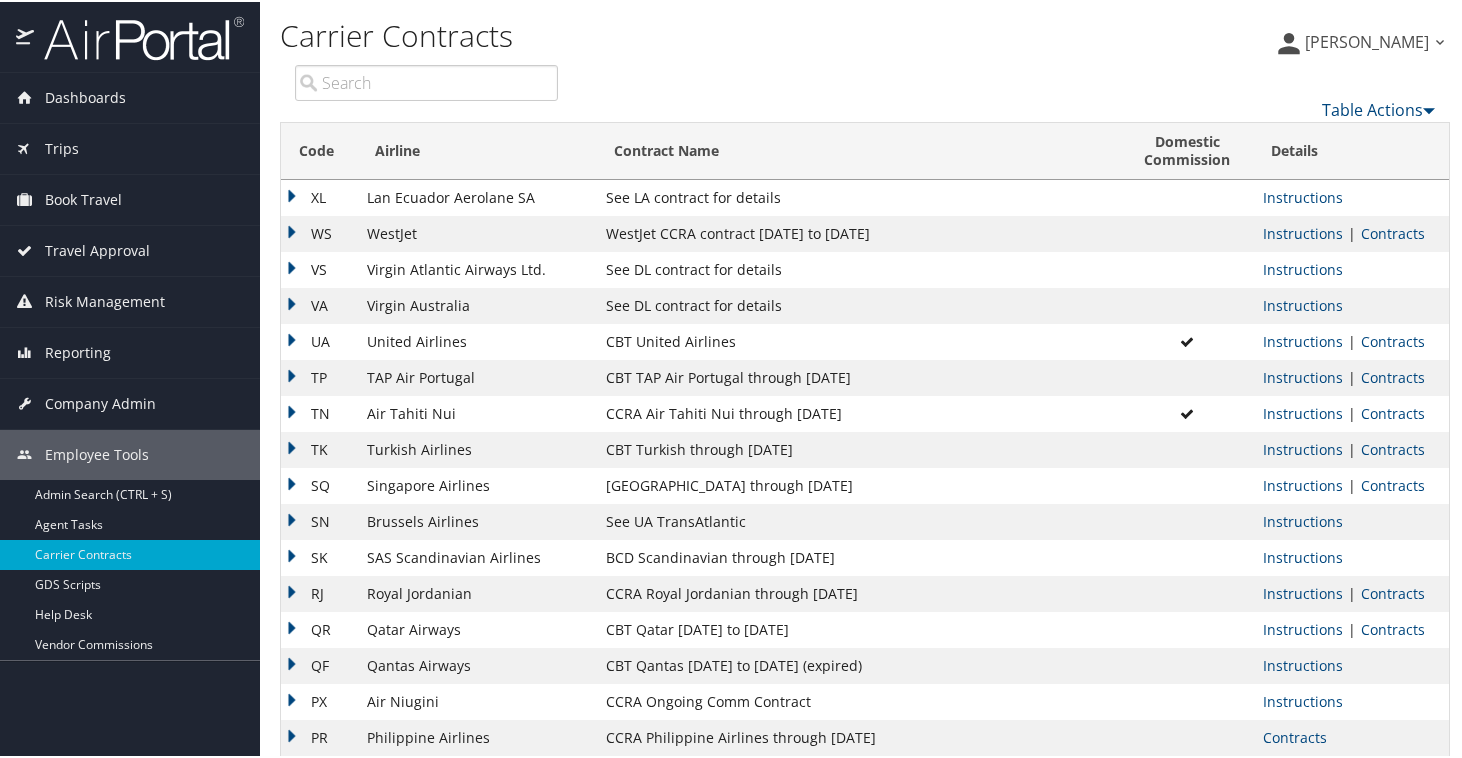 click on "Airline" at bounding box center [476, 149] 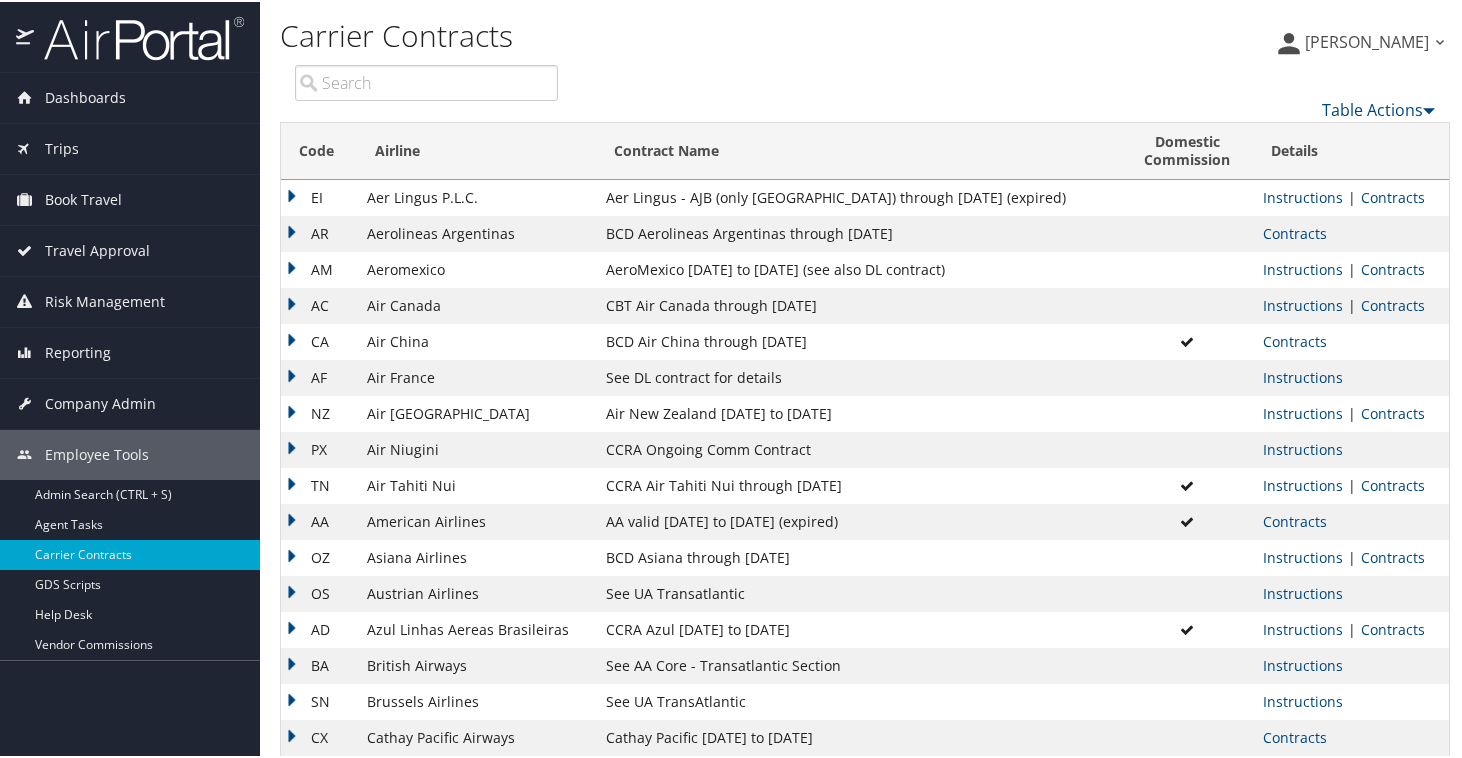 click on "Code" at bounding box center (319, 149) 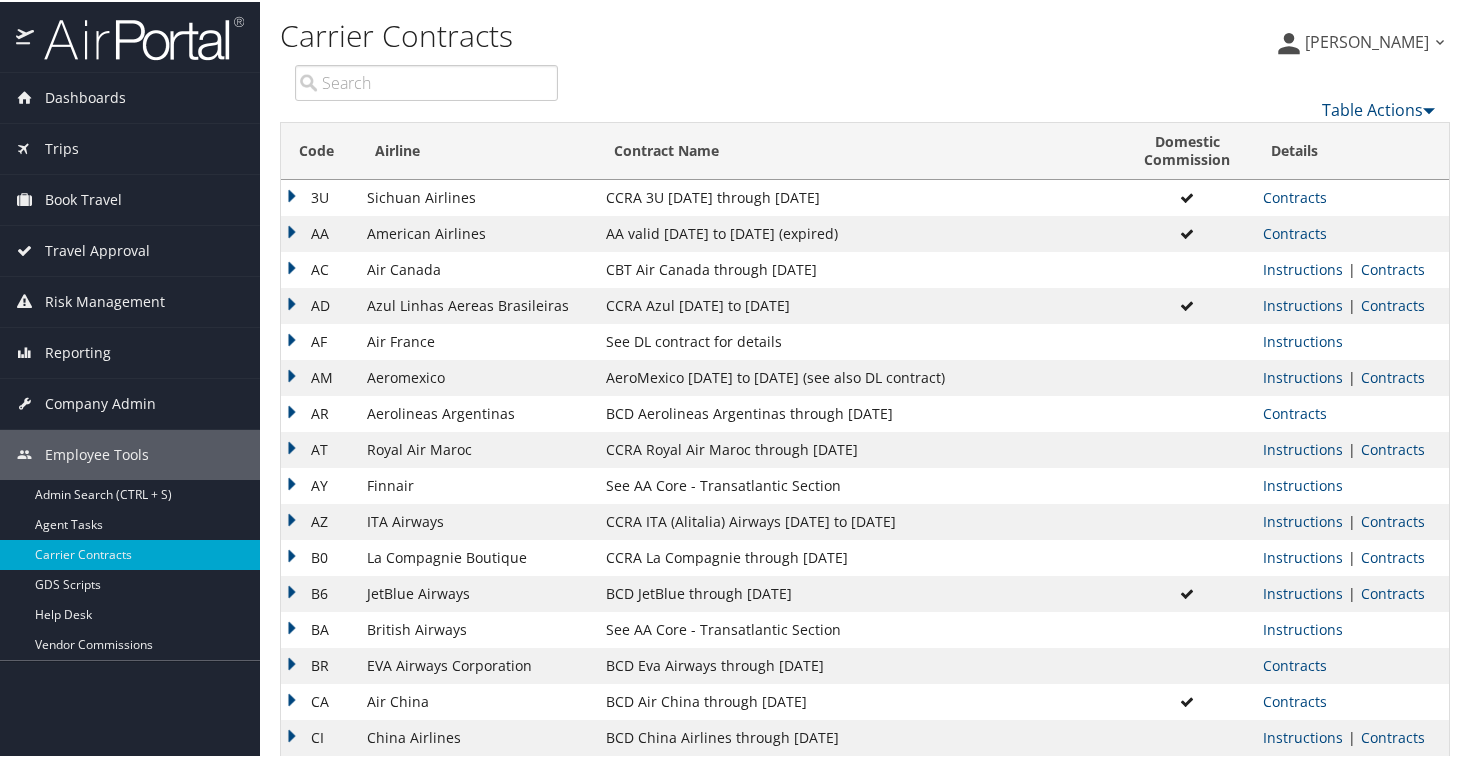 click on "3U" at bounding box center [319, 196] 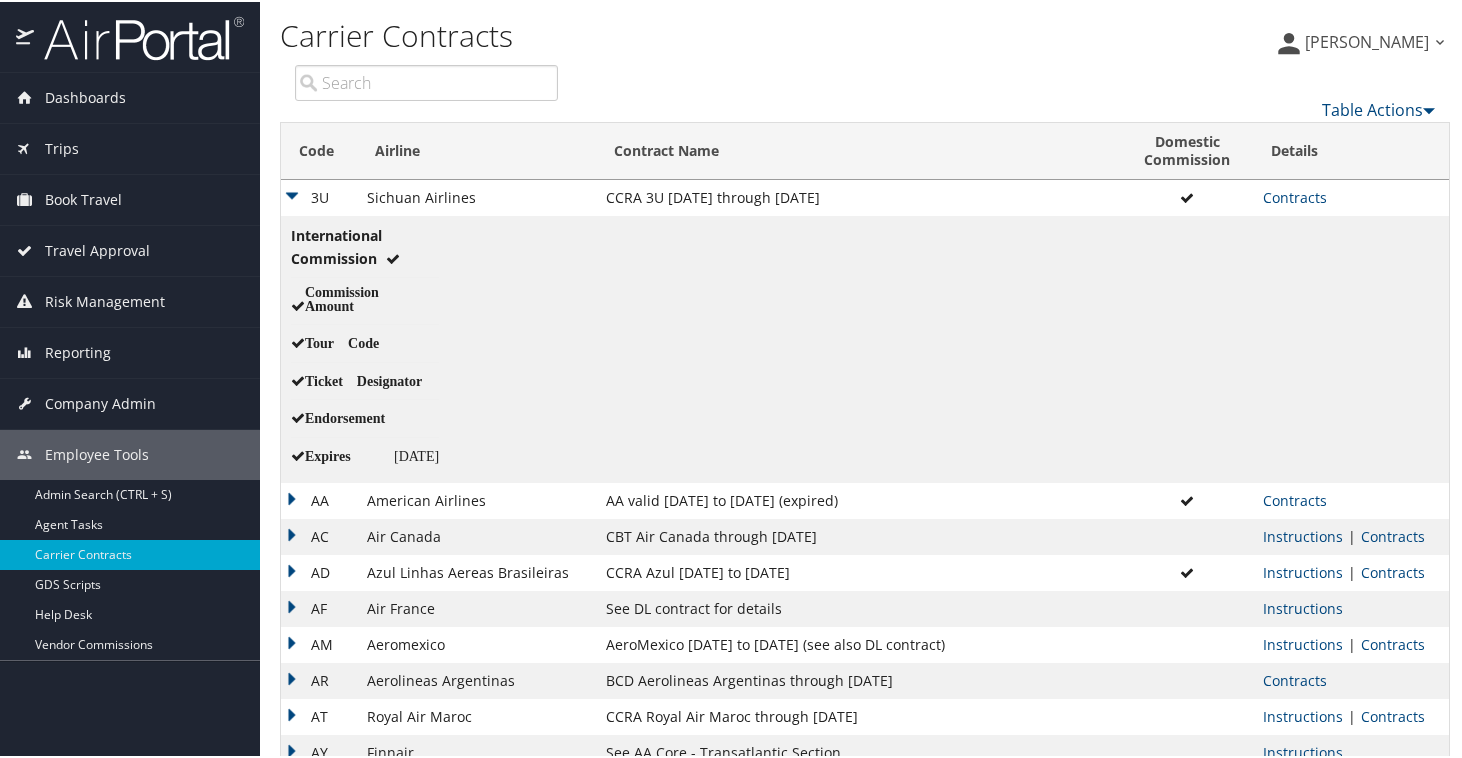 click on "3U" at bounding box center (319, 196) 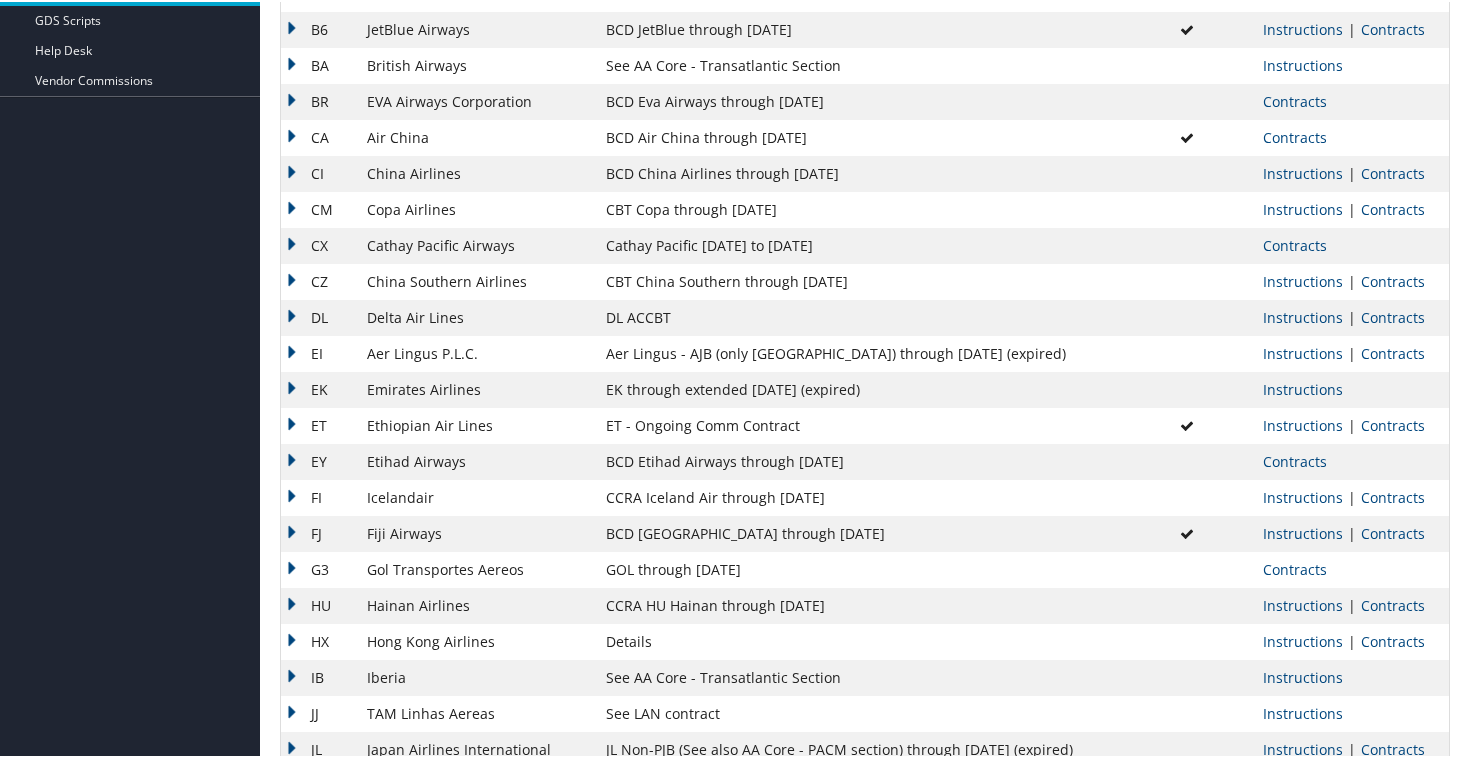 scroll, scrollTop: 596, scrollLeft: 0, axis: vertical 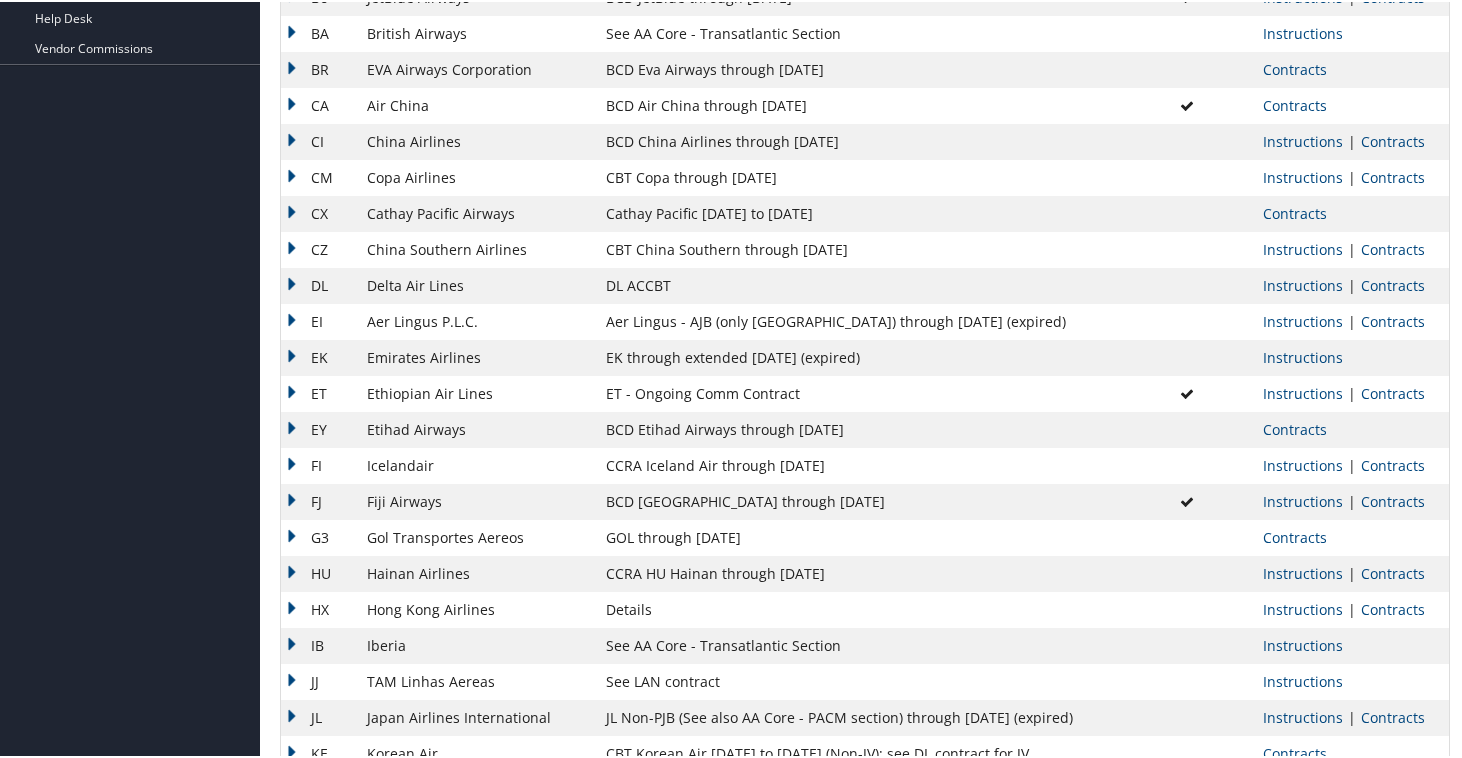 click on "JL" at bounding box center (319, 716) 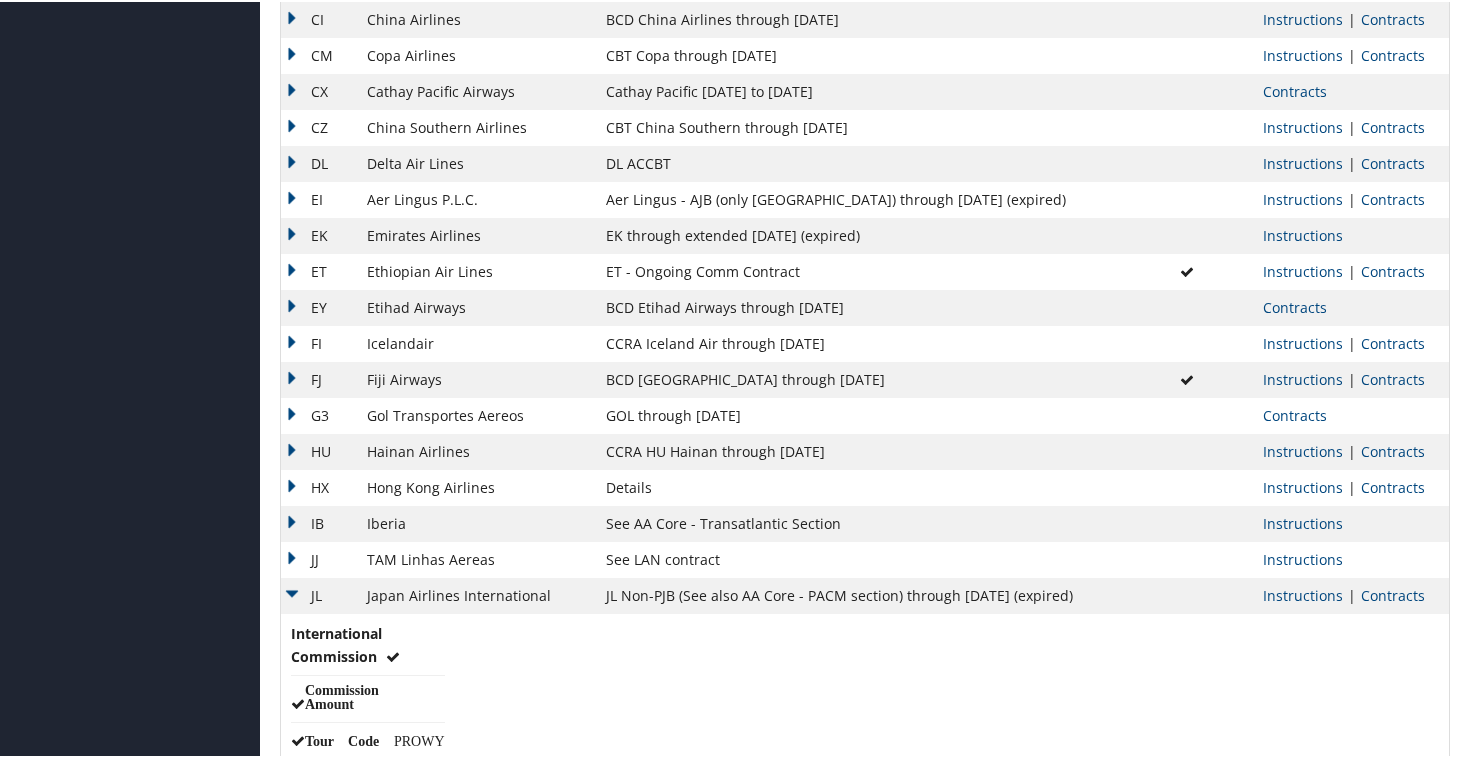 scroll, scrollTop: 765, scrollLeft: 0, axis: vertical 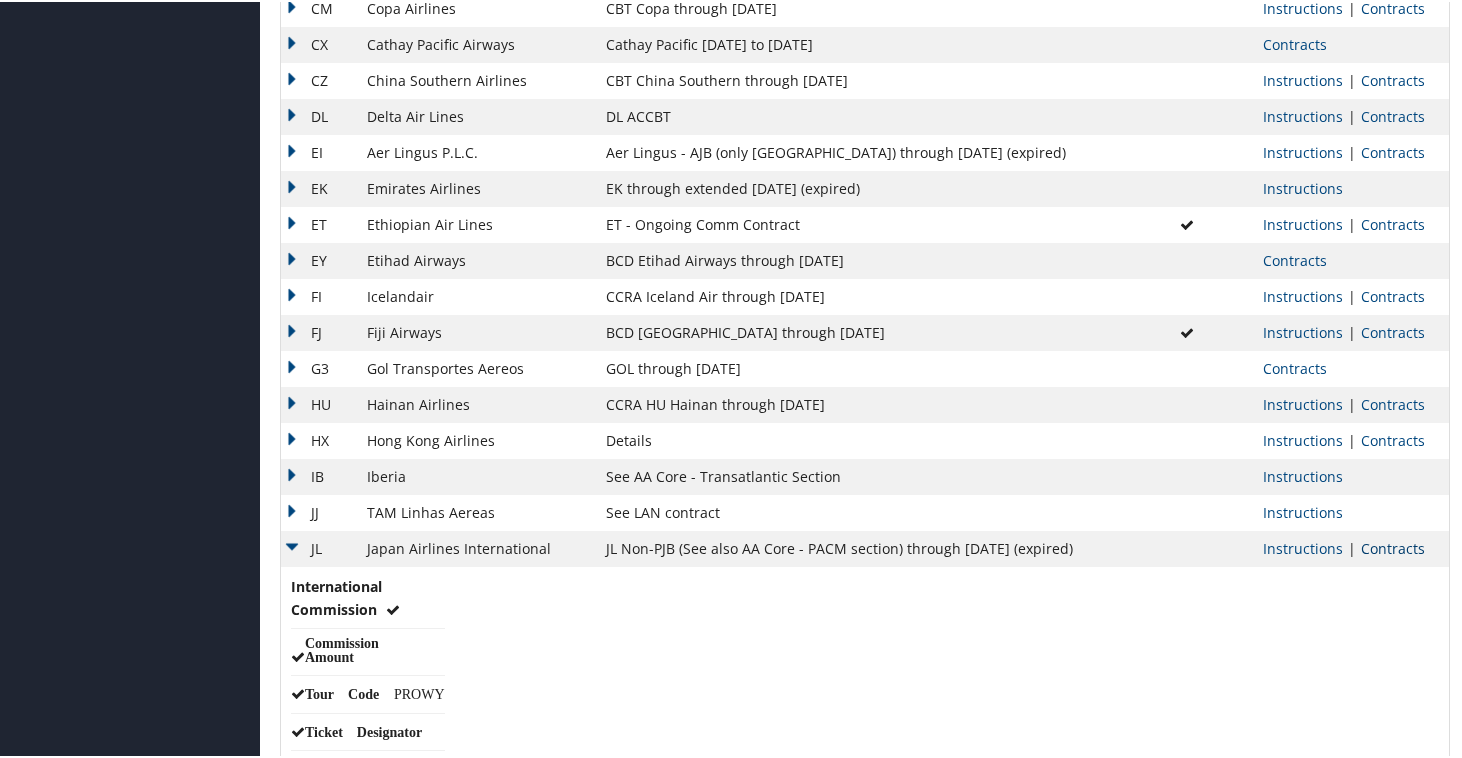 click on "Contracts" at bounding box center [1393, 546] 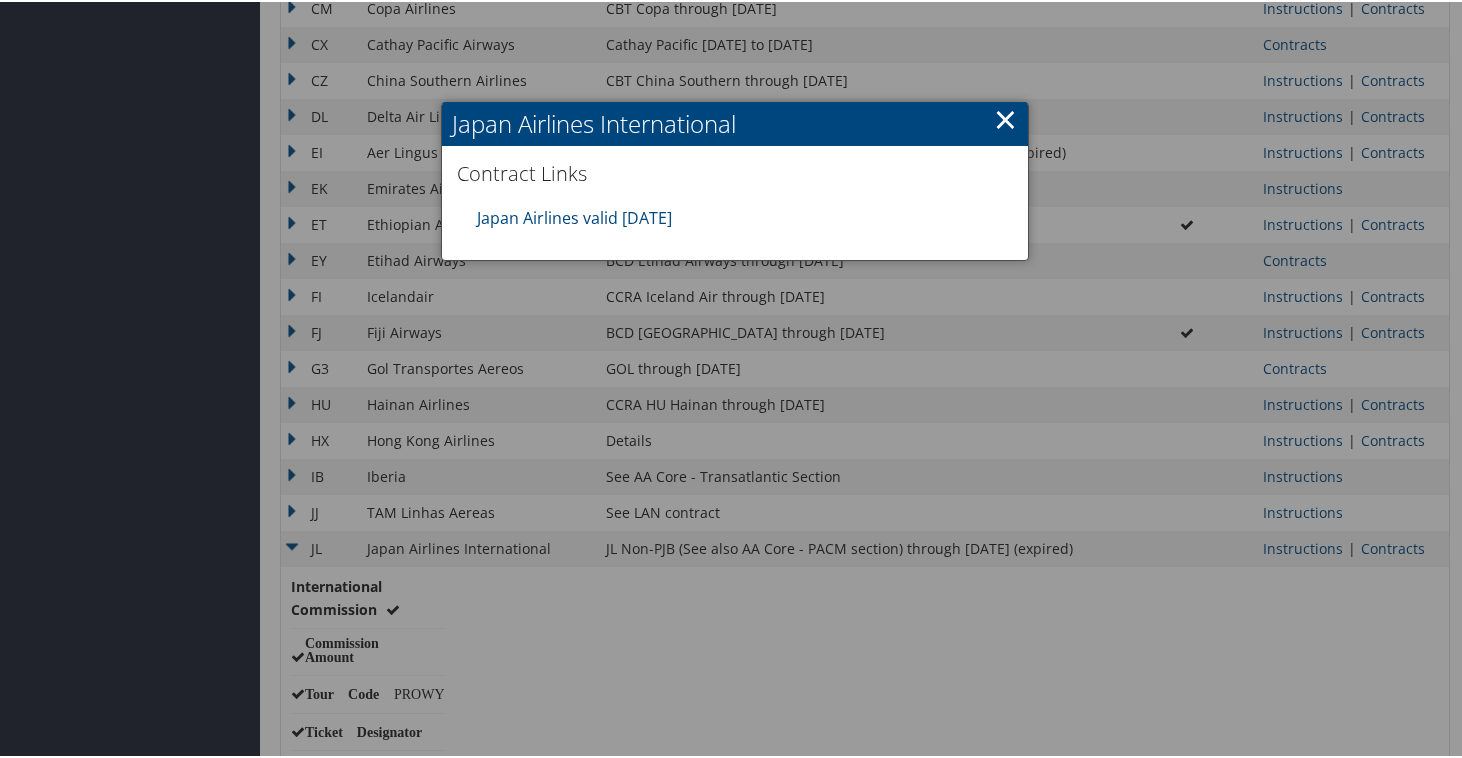 click on "×" at bounding box center [1005, 117] 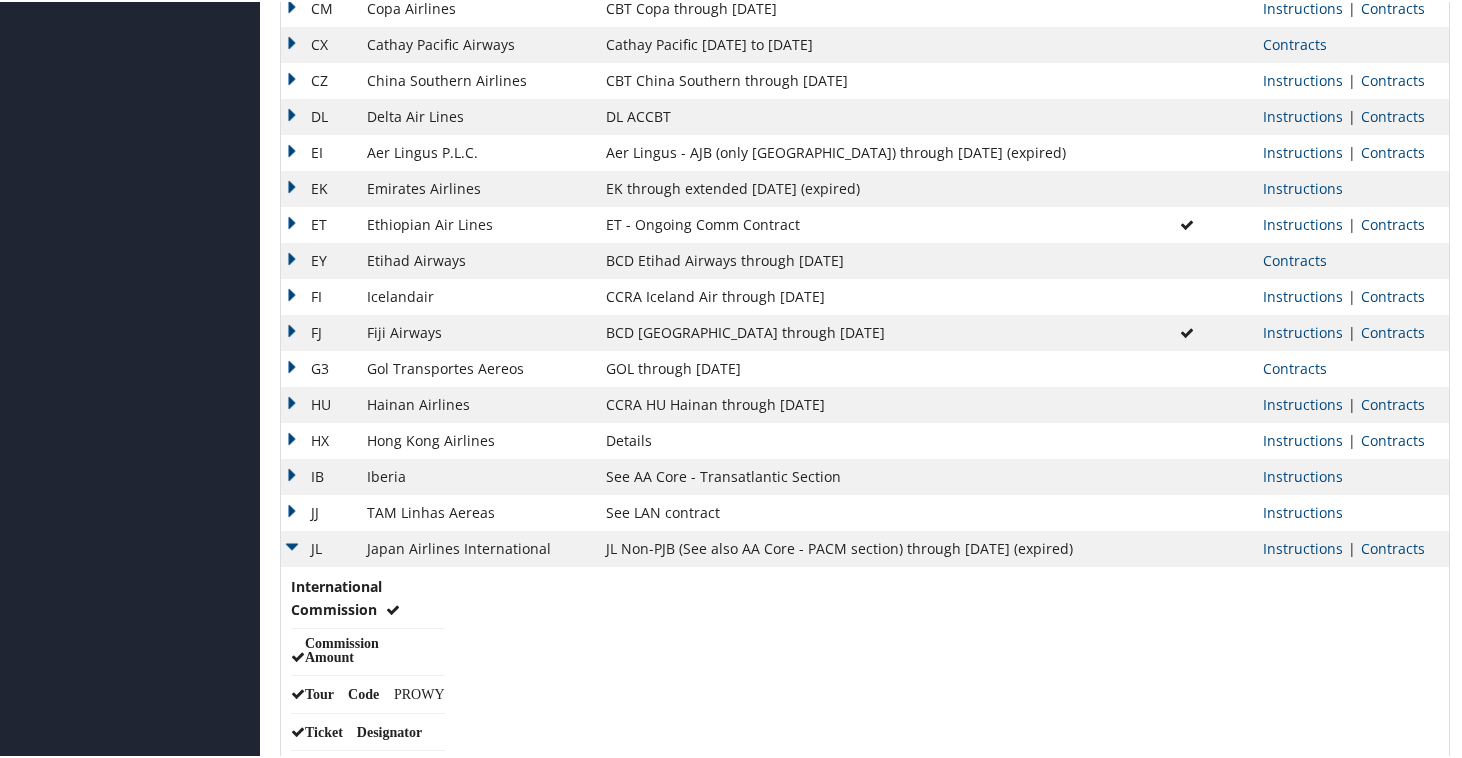 click on "JL" at bounding box center (319, 547) 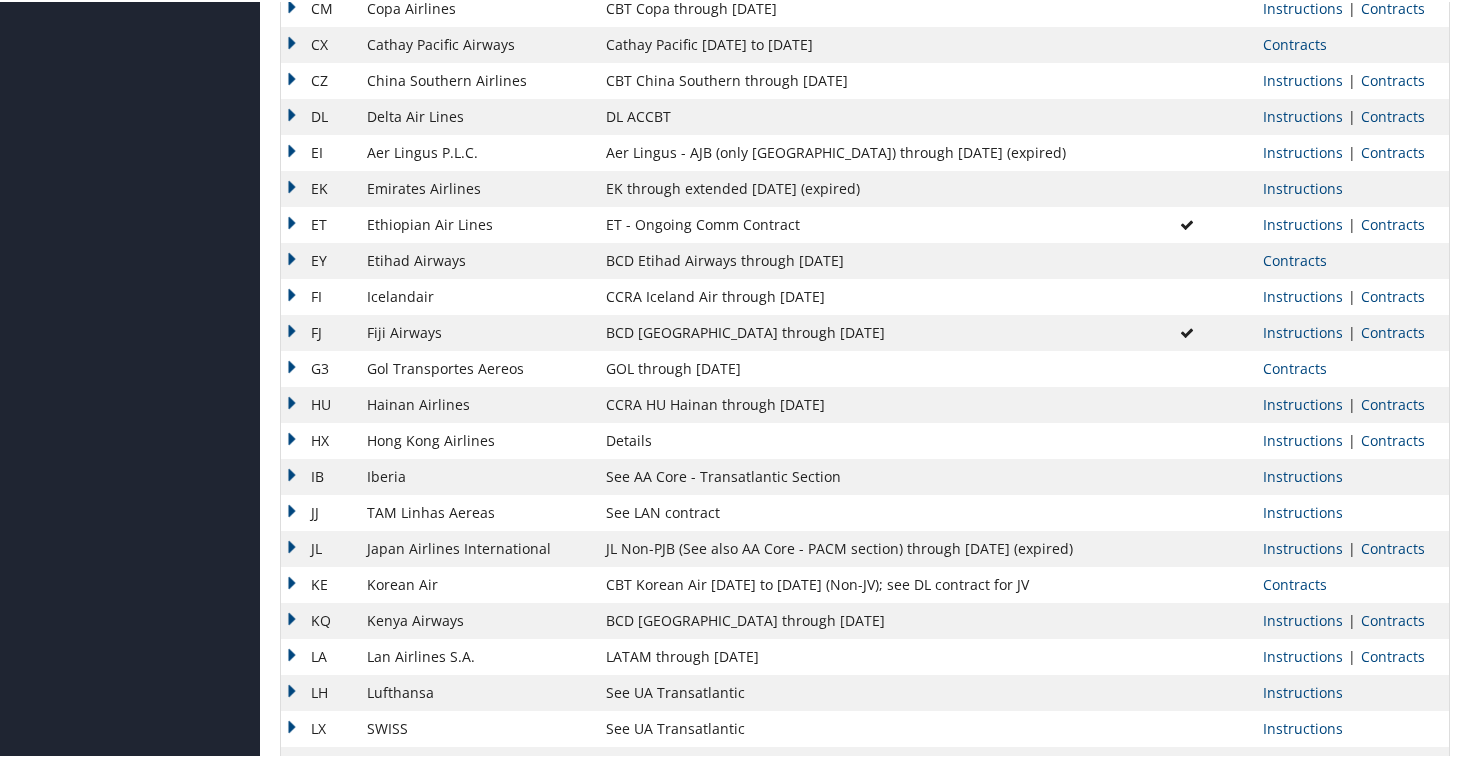 scroll, scrollTop: 0, scrollLeft: 0, axis: both 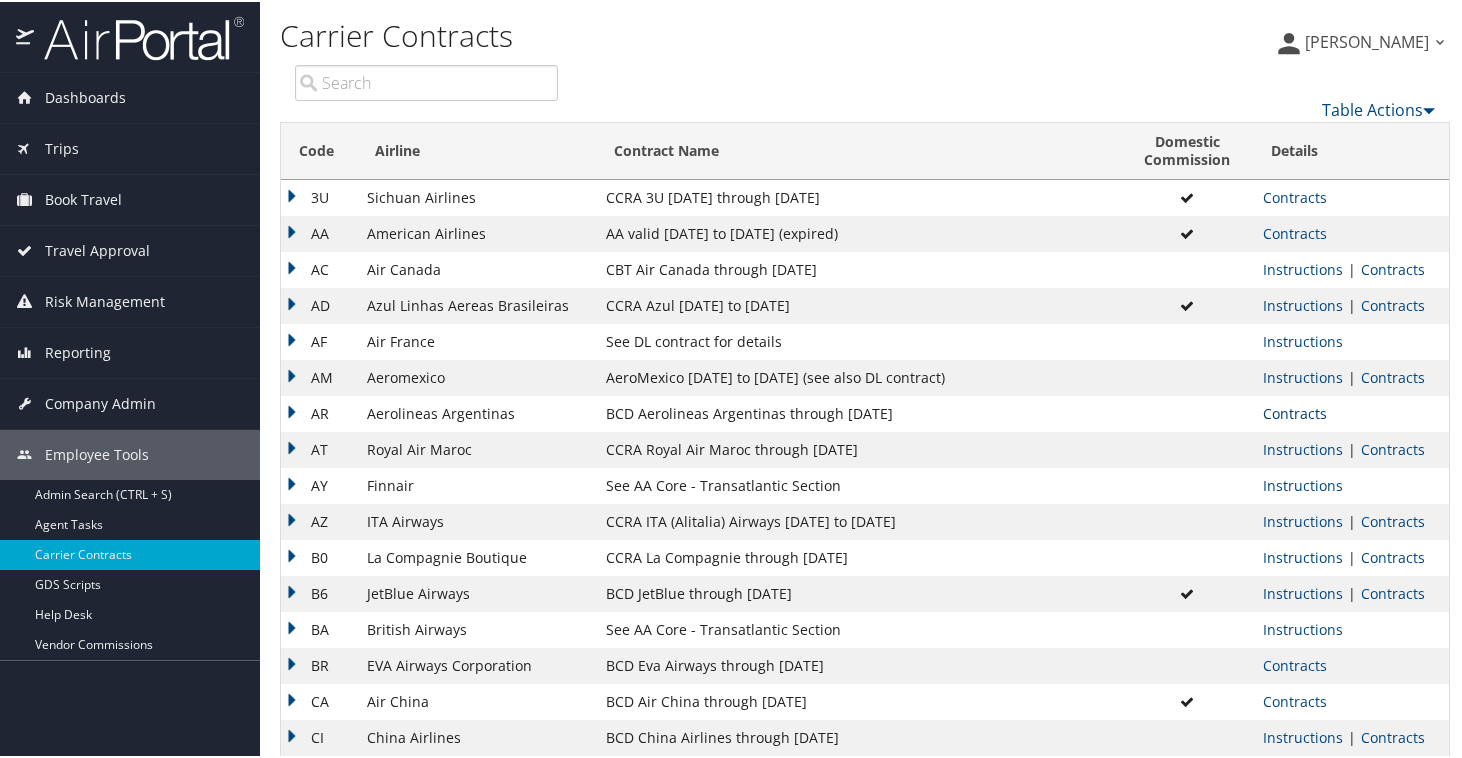 click on "Contracts" at bounding box center [1295, 411] 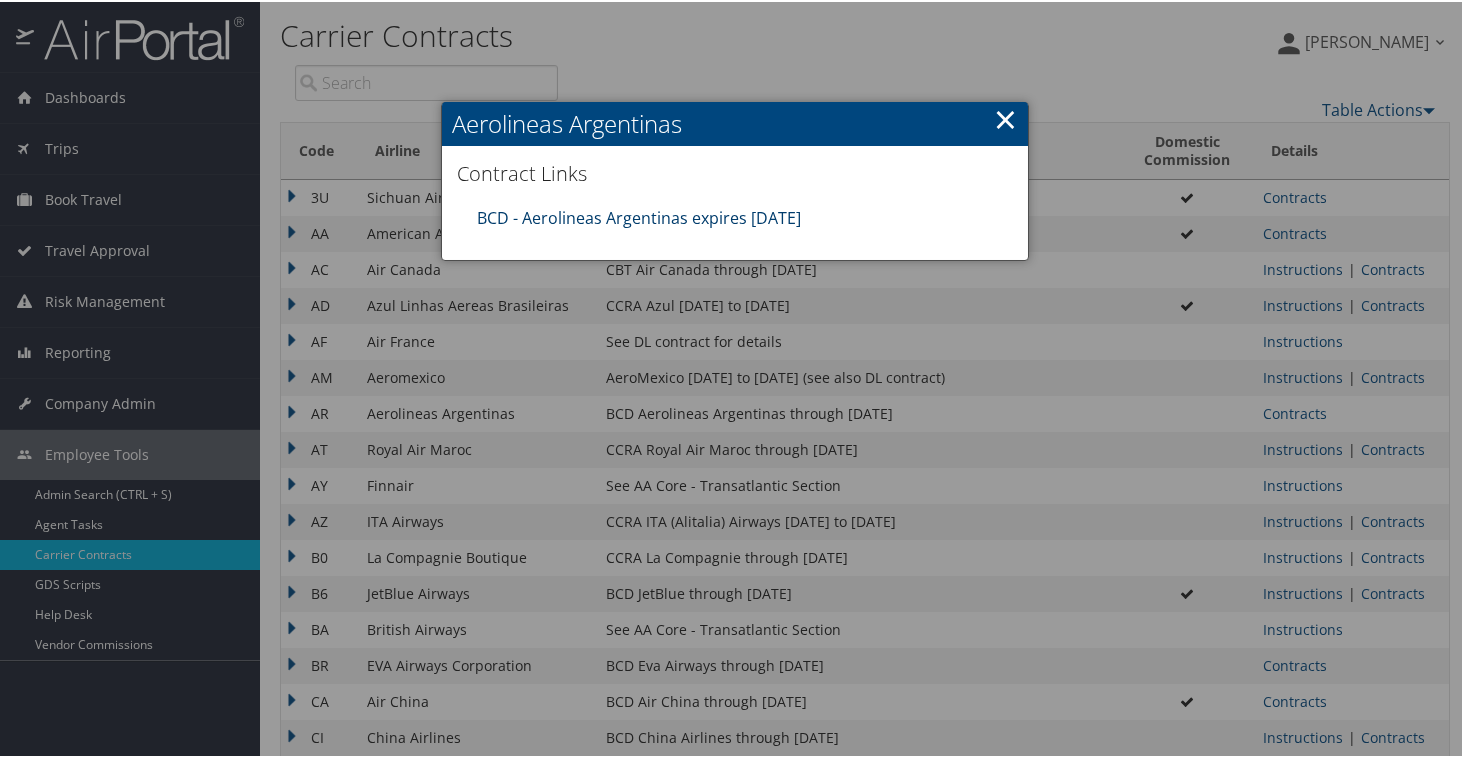 click on "BCD - Aerolineas Argentinas expires 12.31.25" at bounding box center [639, 216] 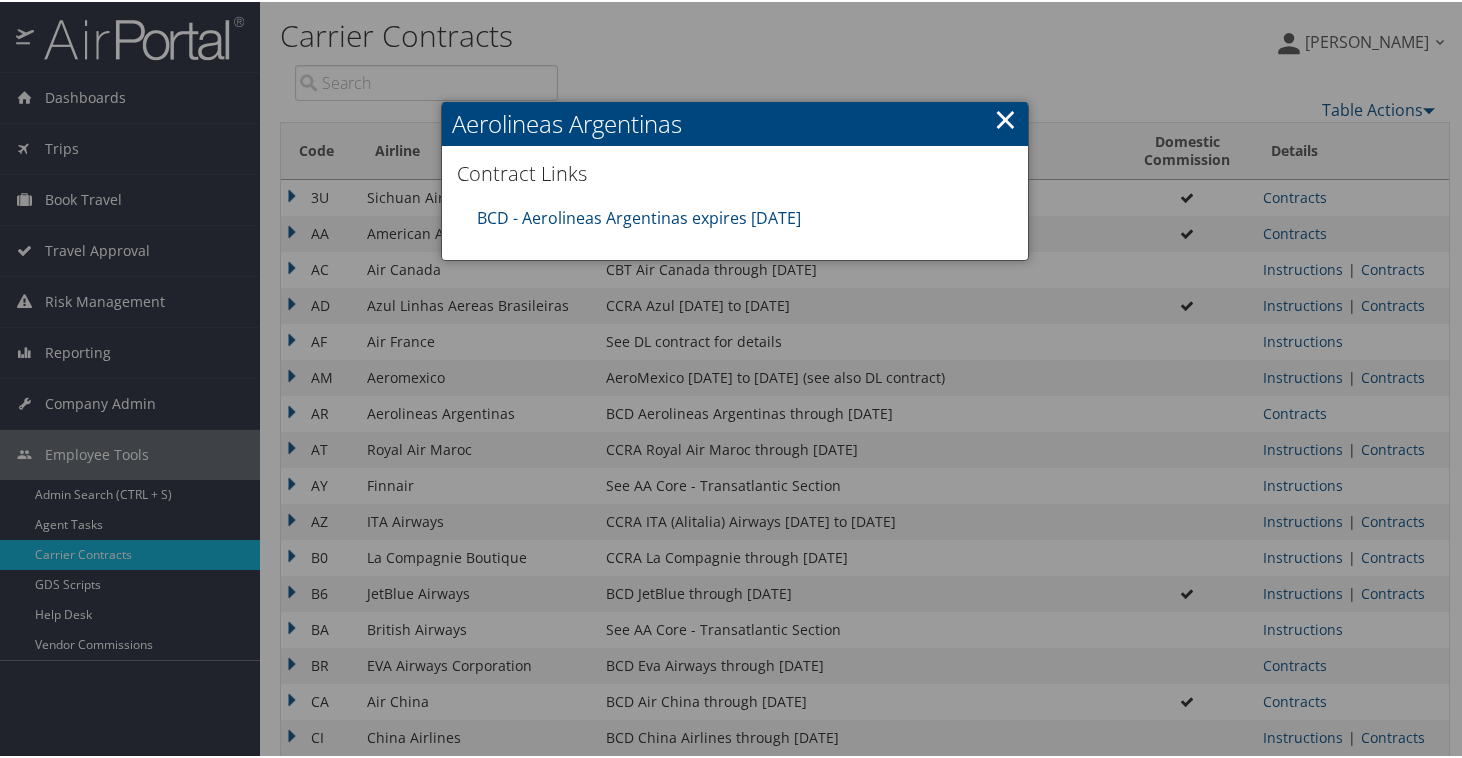 click on "×" at bounding box center (1005, 117) 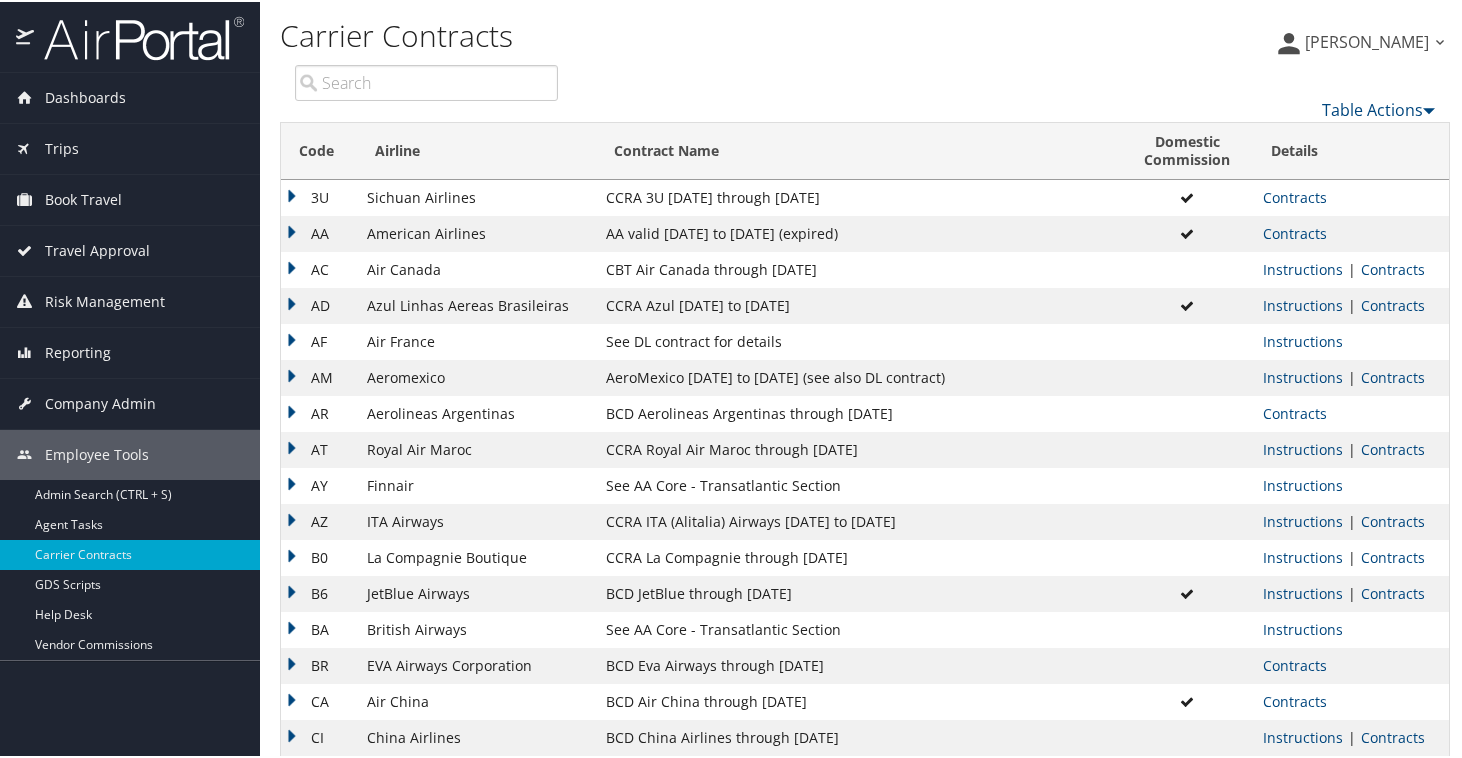 scroll, scrollTop: 39, scrollLeft: 0, axis: vertical 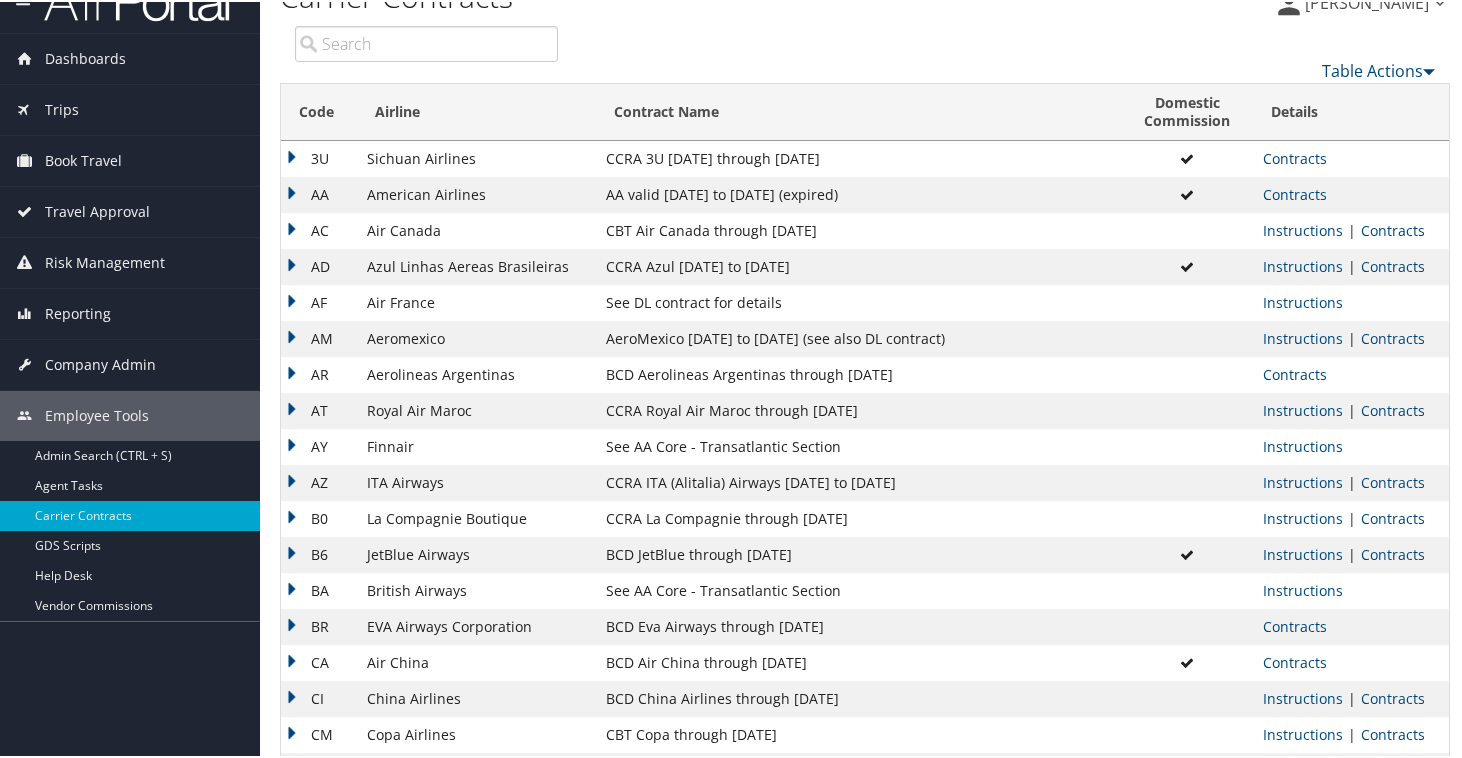 click on "B0" at bounding box center [319, 517] 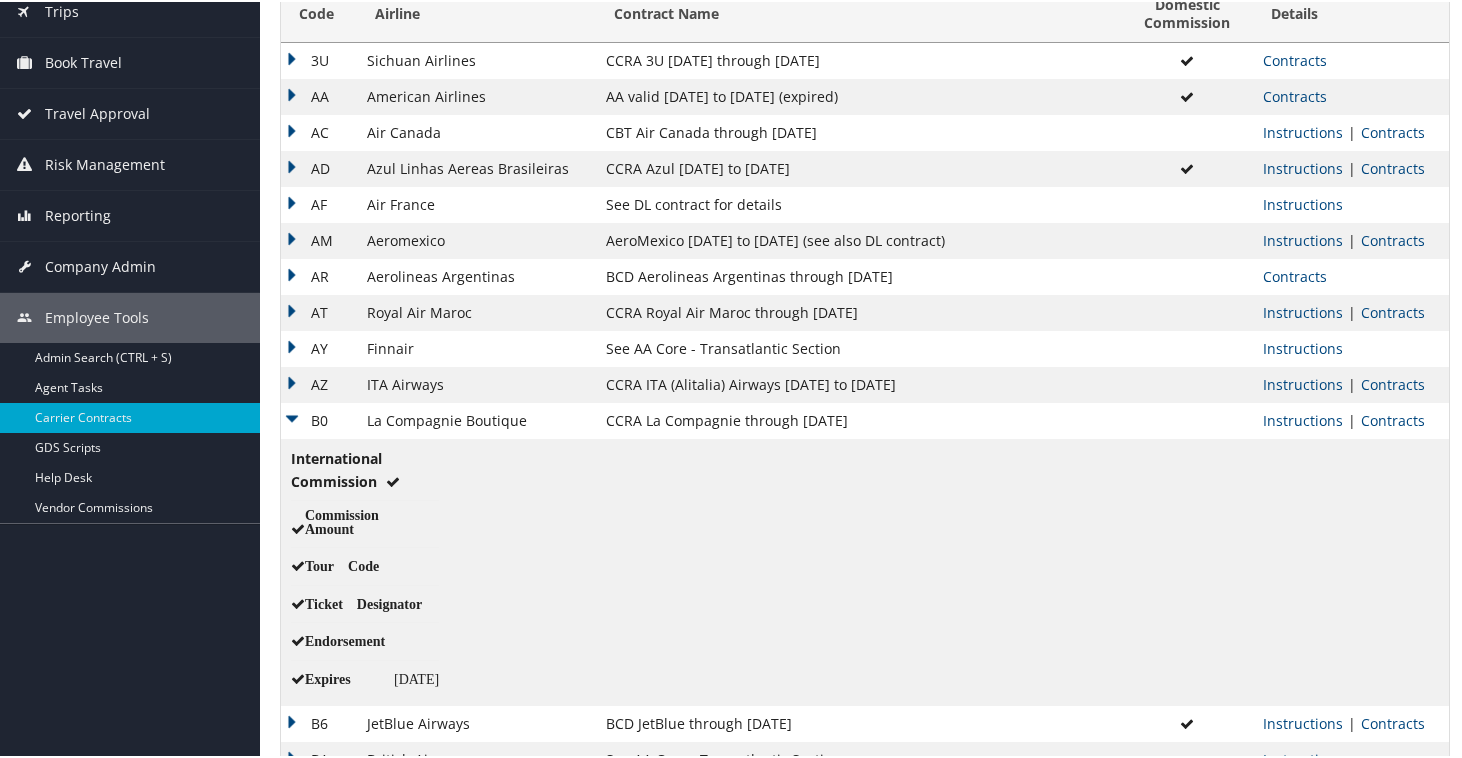 scroll, scrollTop: 143, scrollLeft: 0, axis: vertical 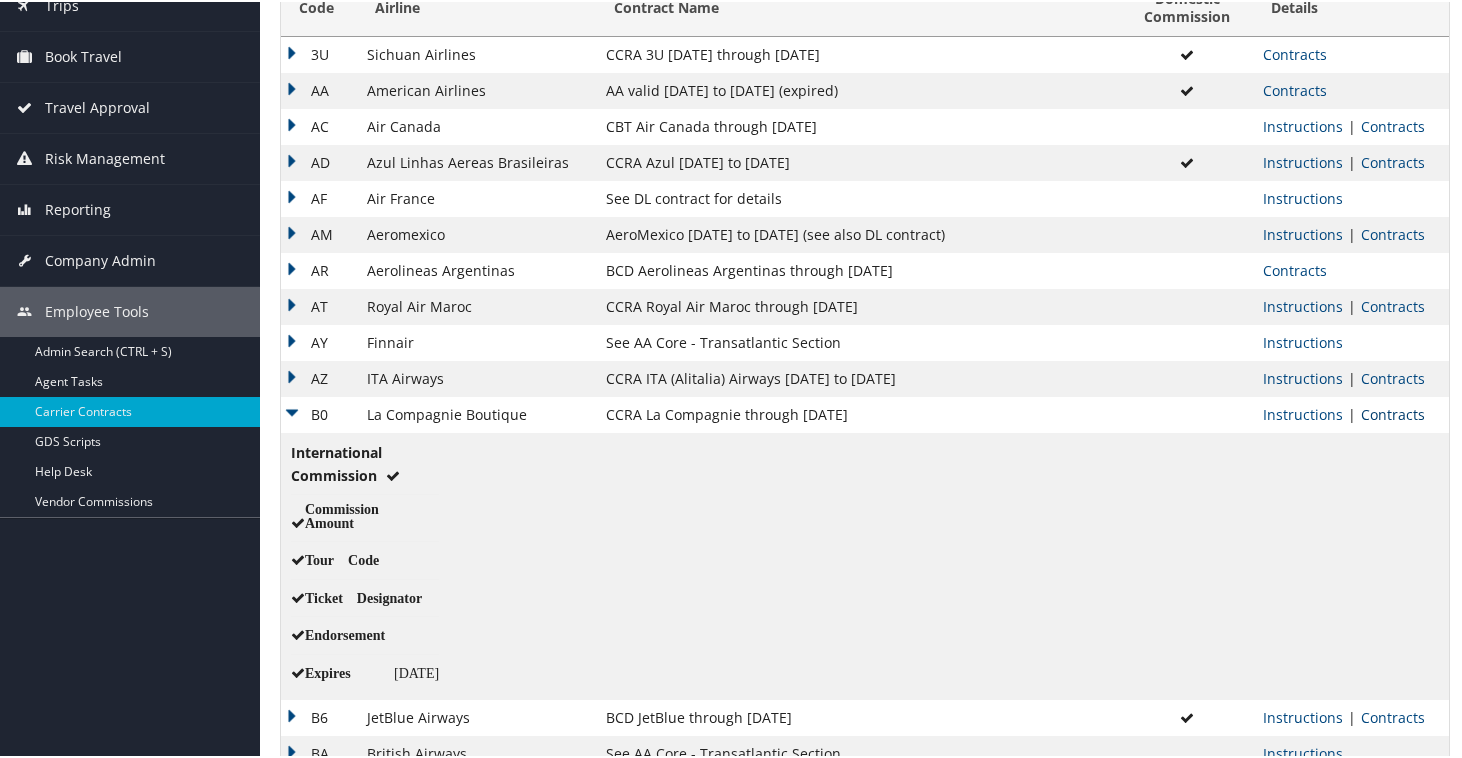 click on "Contracts" at bounding box center (1393, 412) 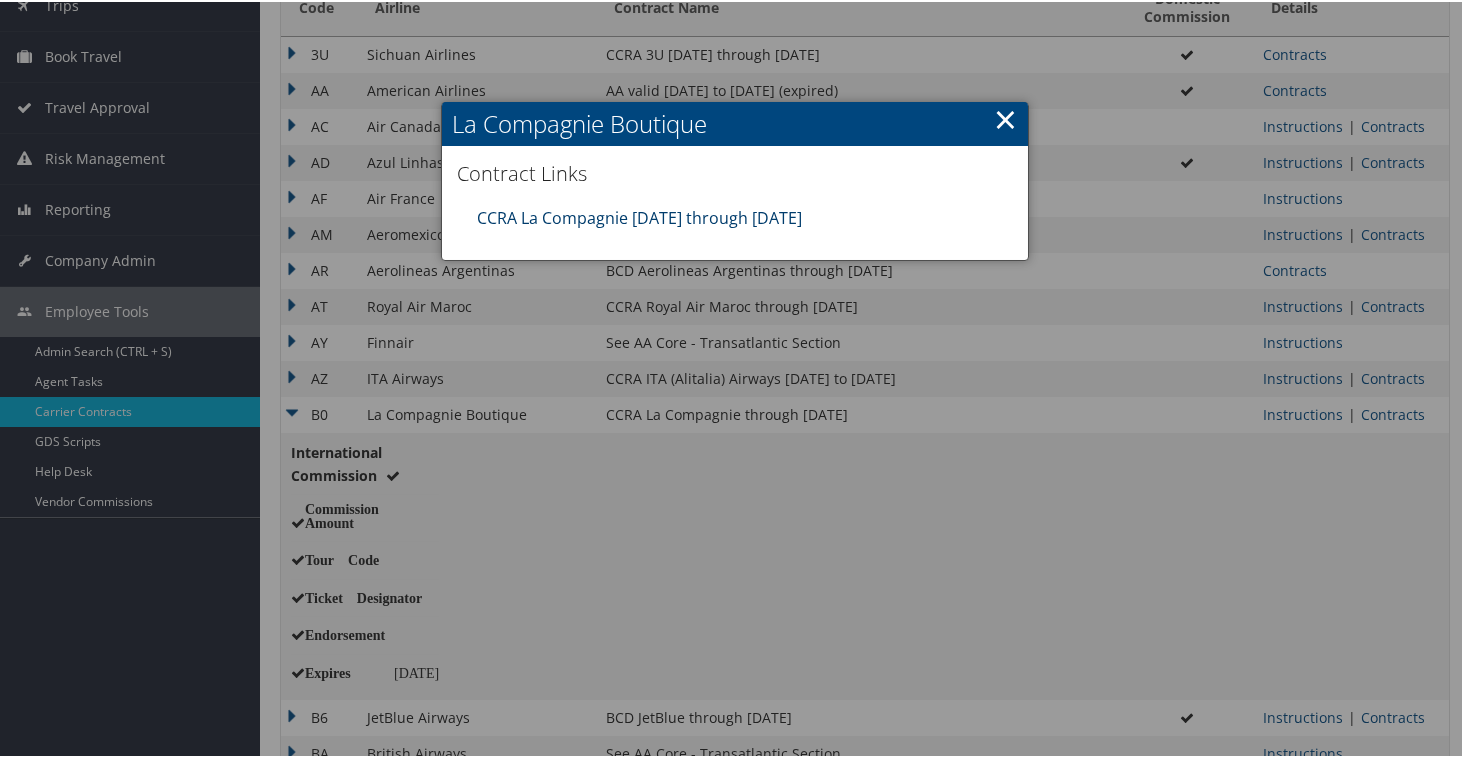 click on "CCRA La Compagnie 07.01.25 through 06.30.27" at bounding box center (639, 216) 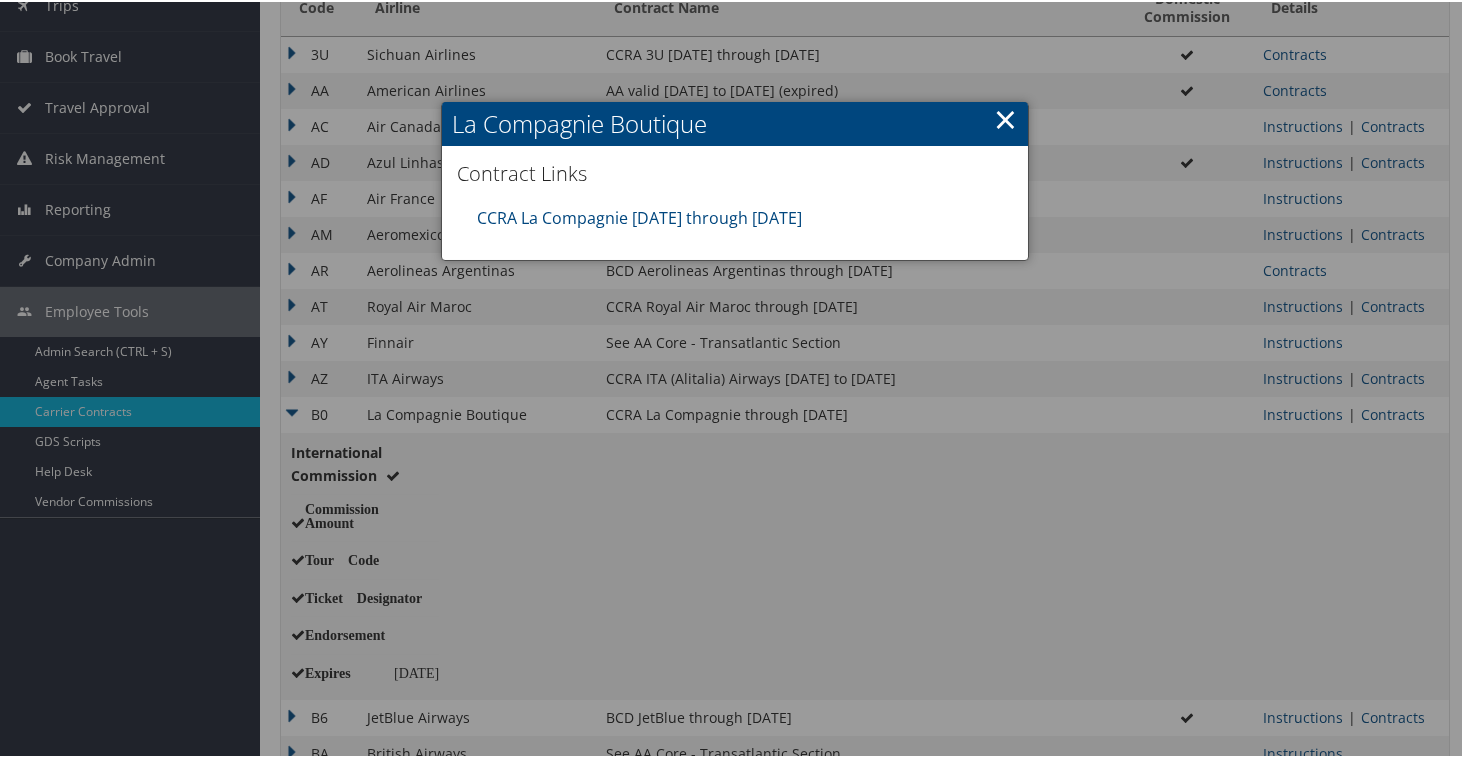click on "×" at bounding box center (1005, 117) 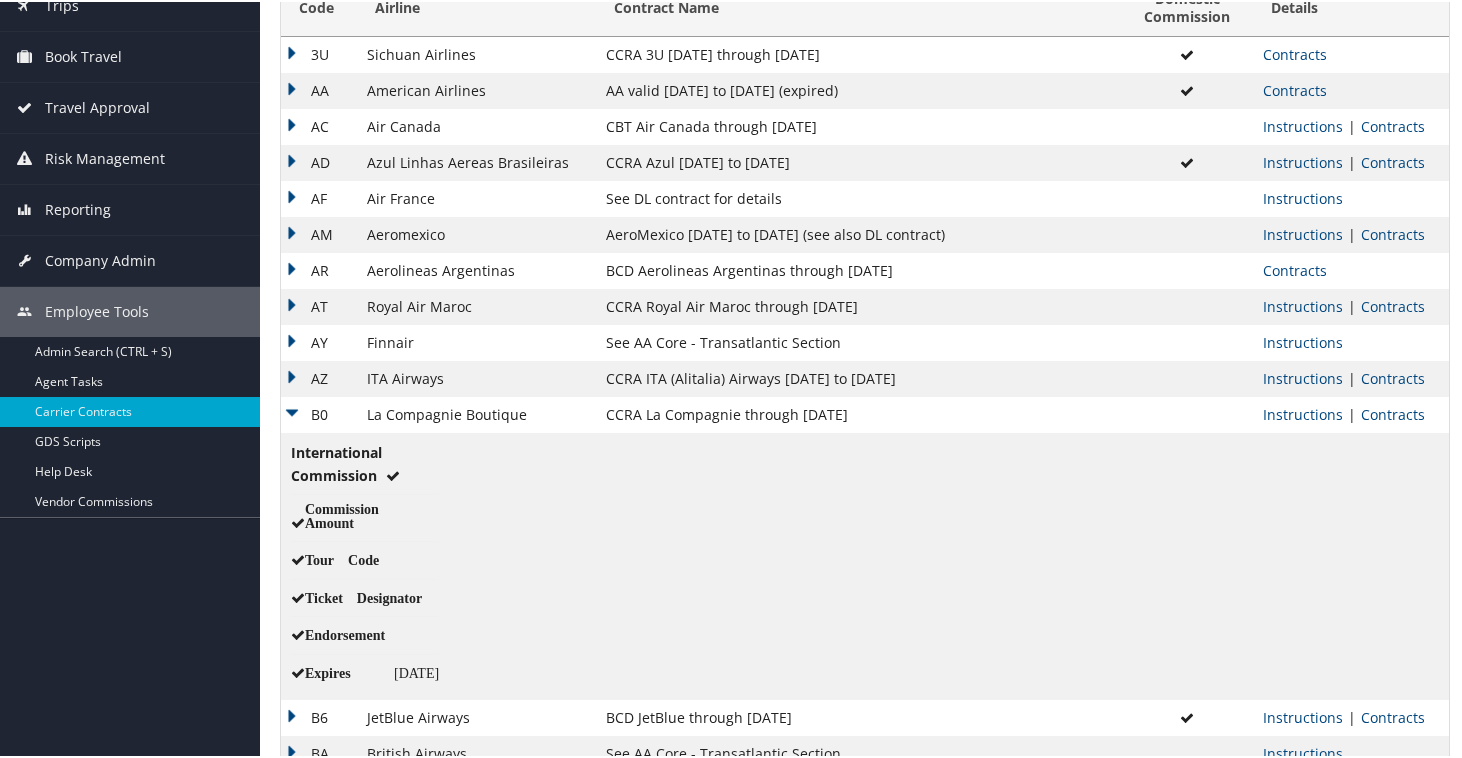 click on "B0" at bounding box center [319, 413] 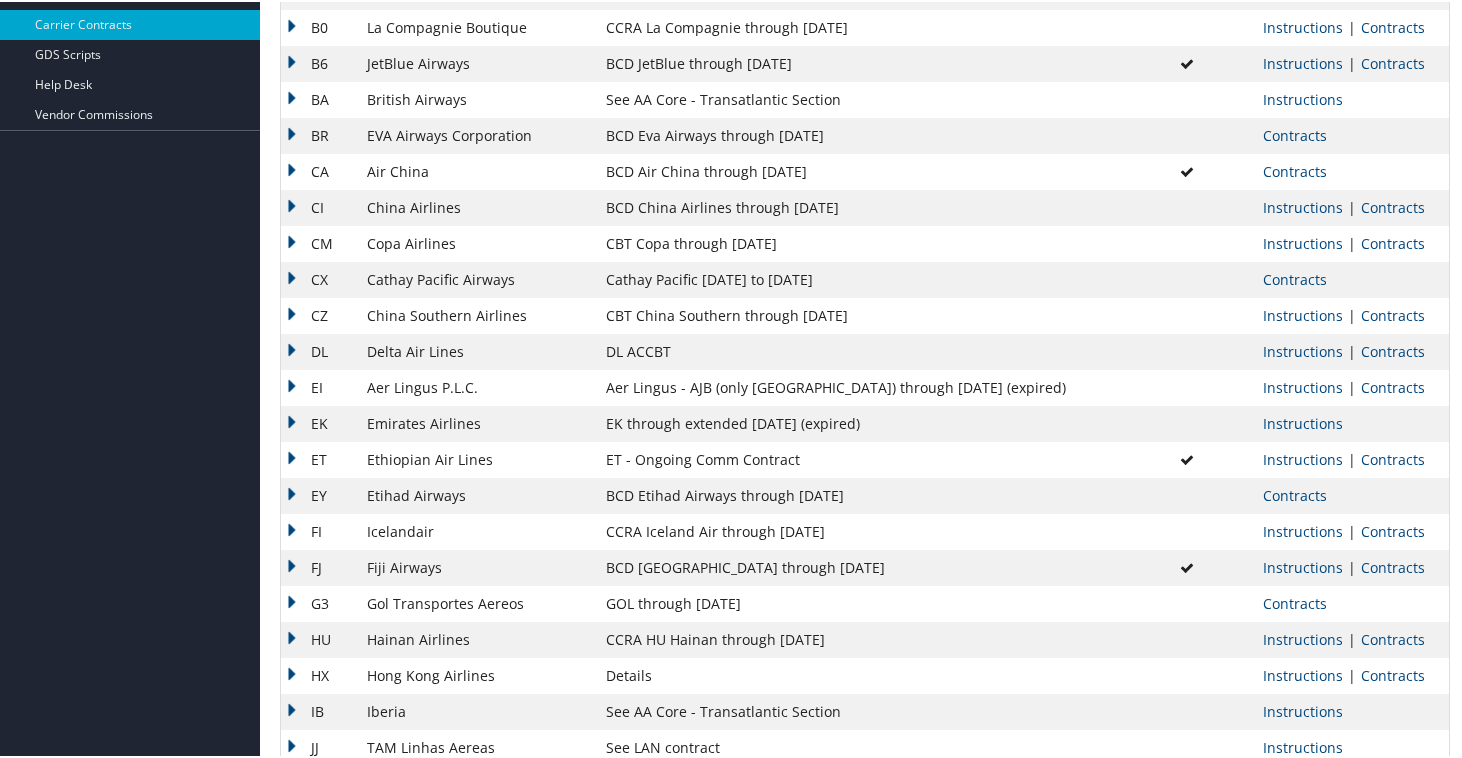 scroll, scrollTop: 540, scrollLeft: 0, axis: vertical 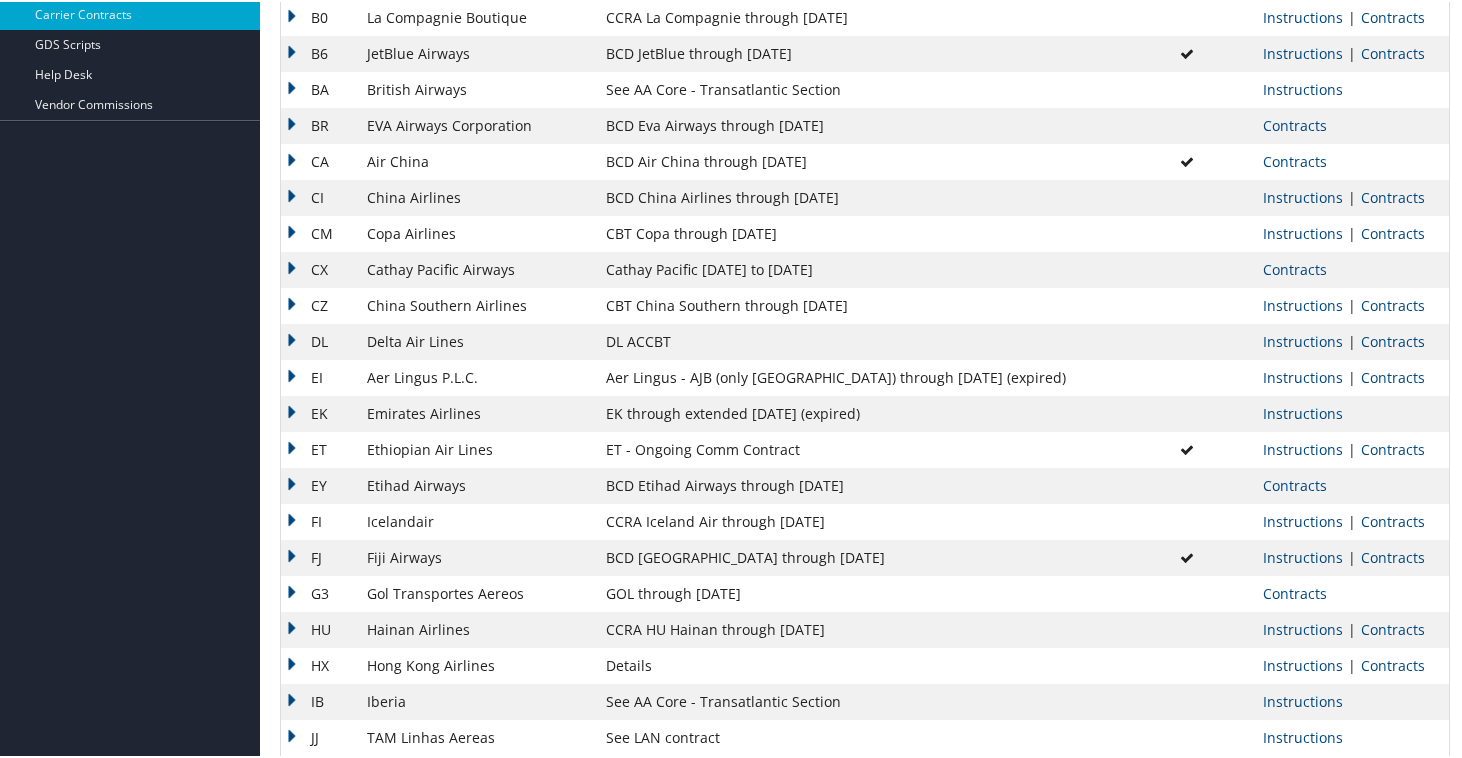 click on "EI" at bounding box center [319, 376] 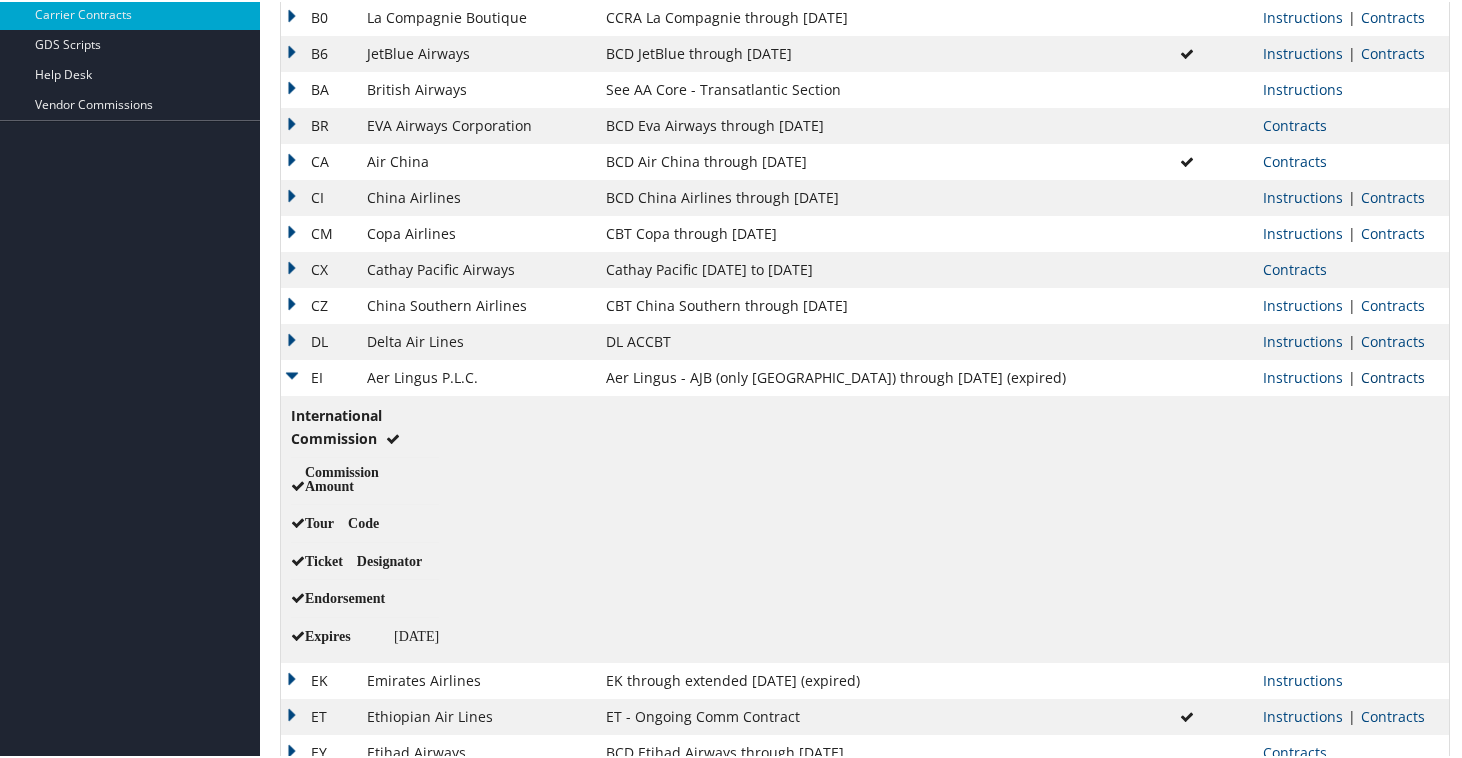 click on "Contracts" at bounding box center [1393, 375] 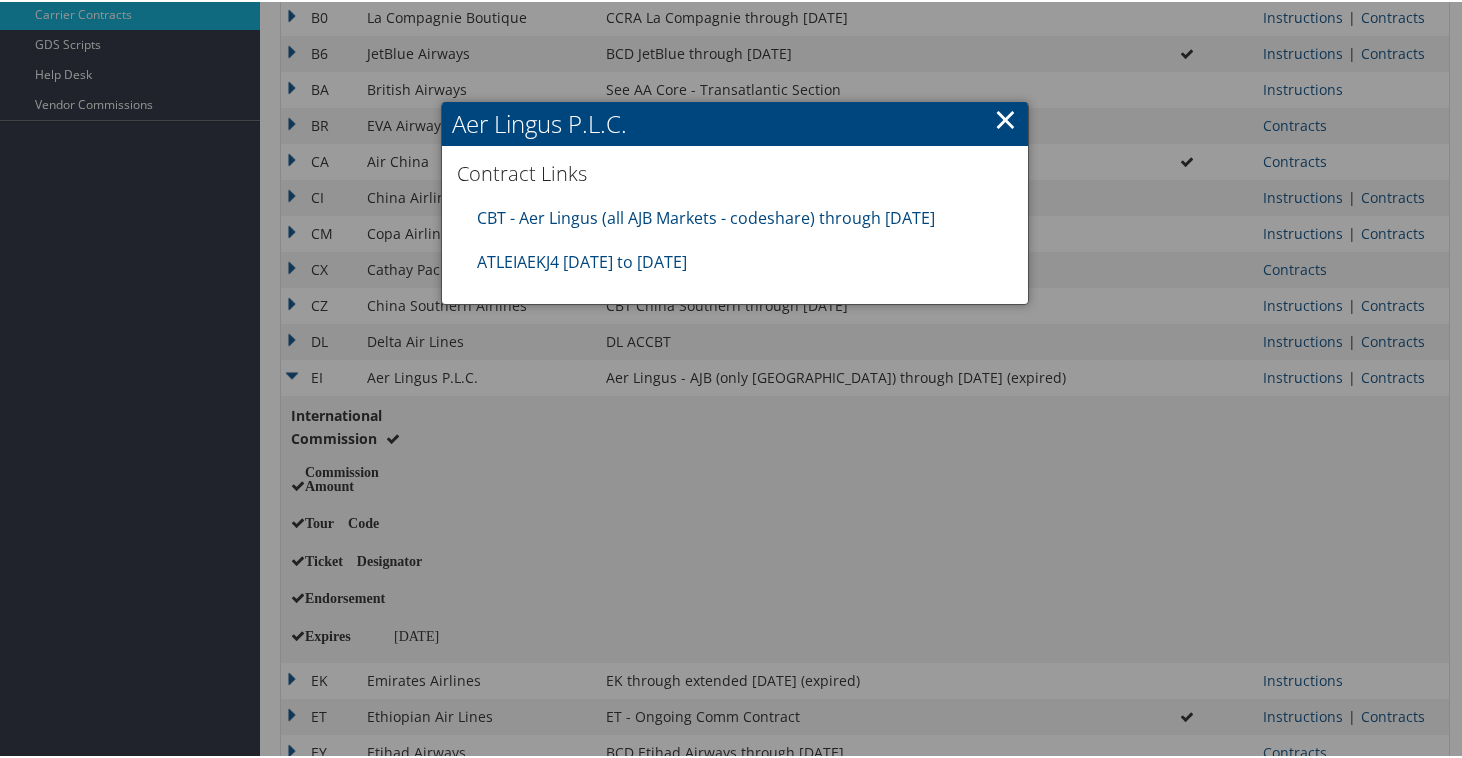 click on "×" at bounding box center (1005, 117) 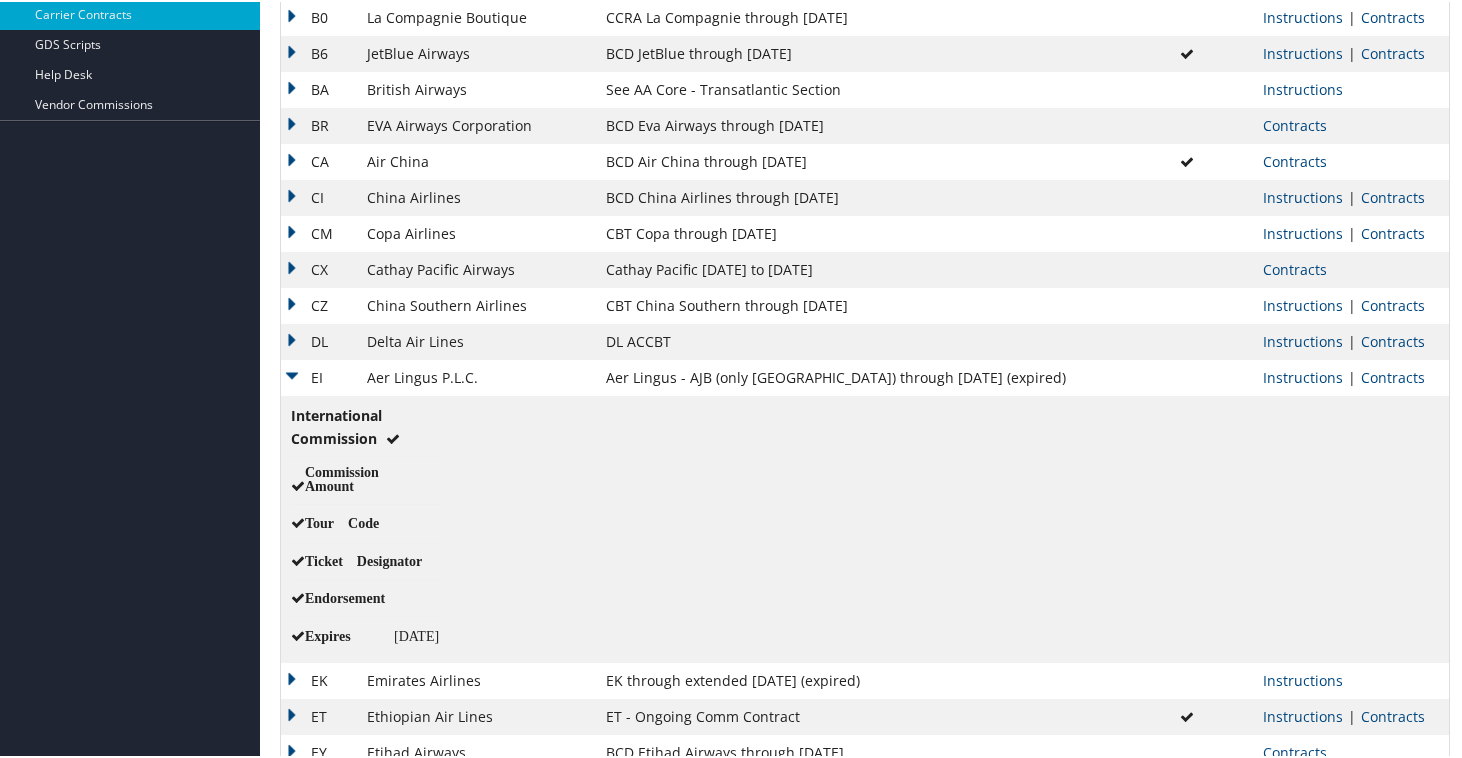 click on "EI" at bounding box center (319, 376) 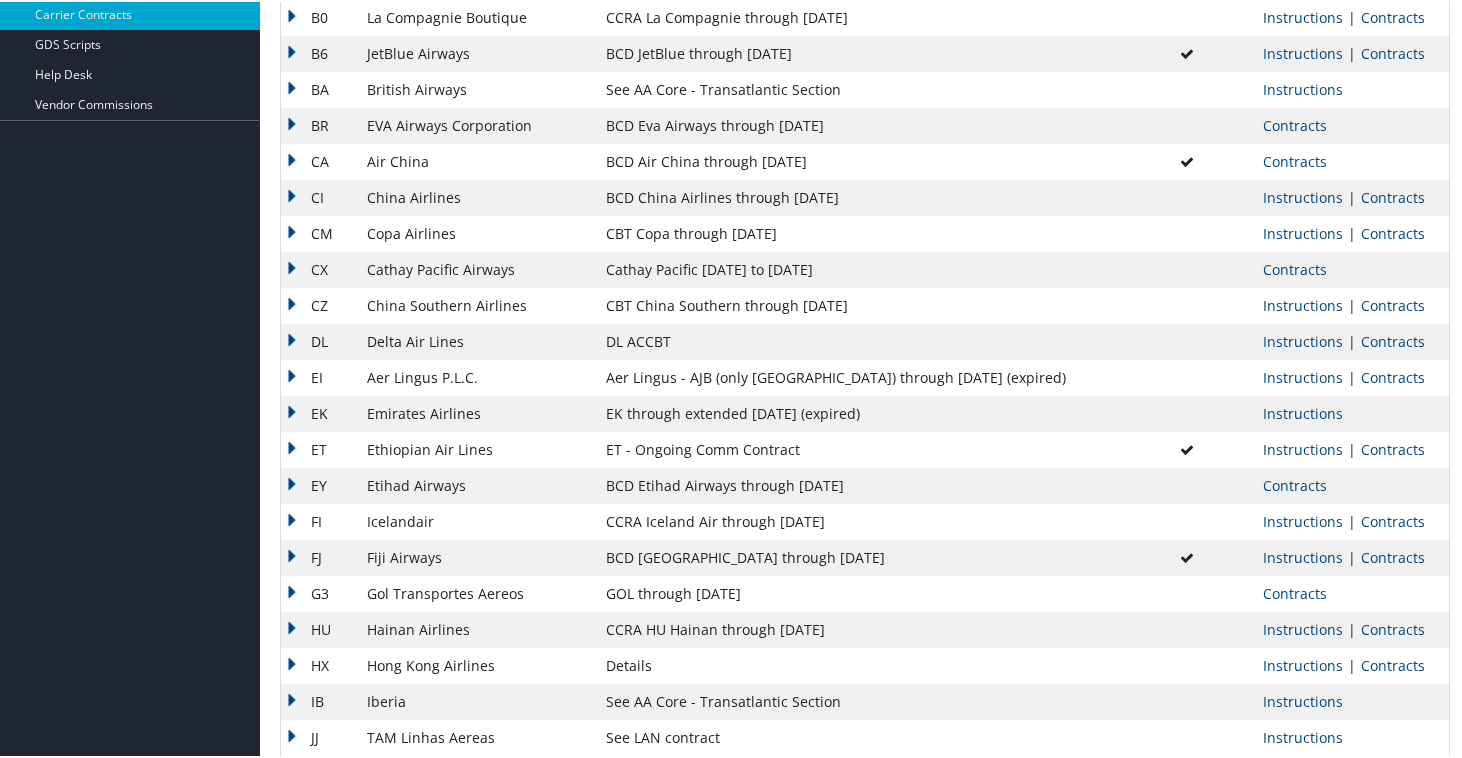 click on "EK" at bounding box center [319, 412] 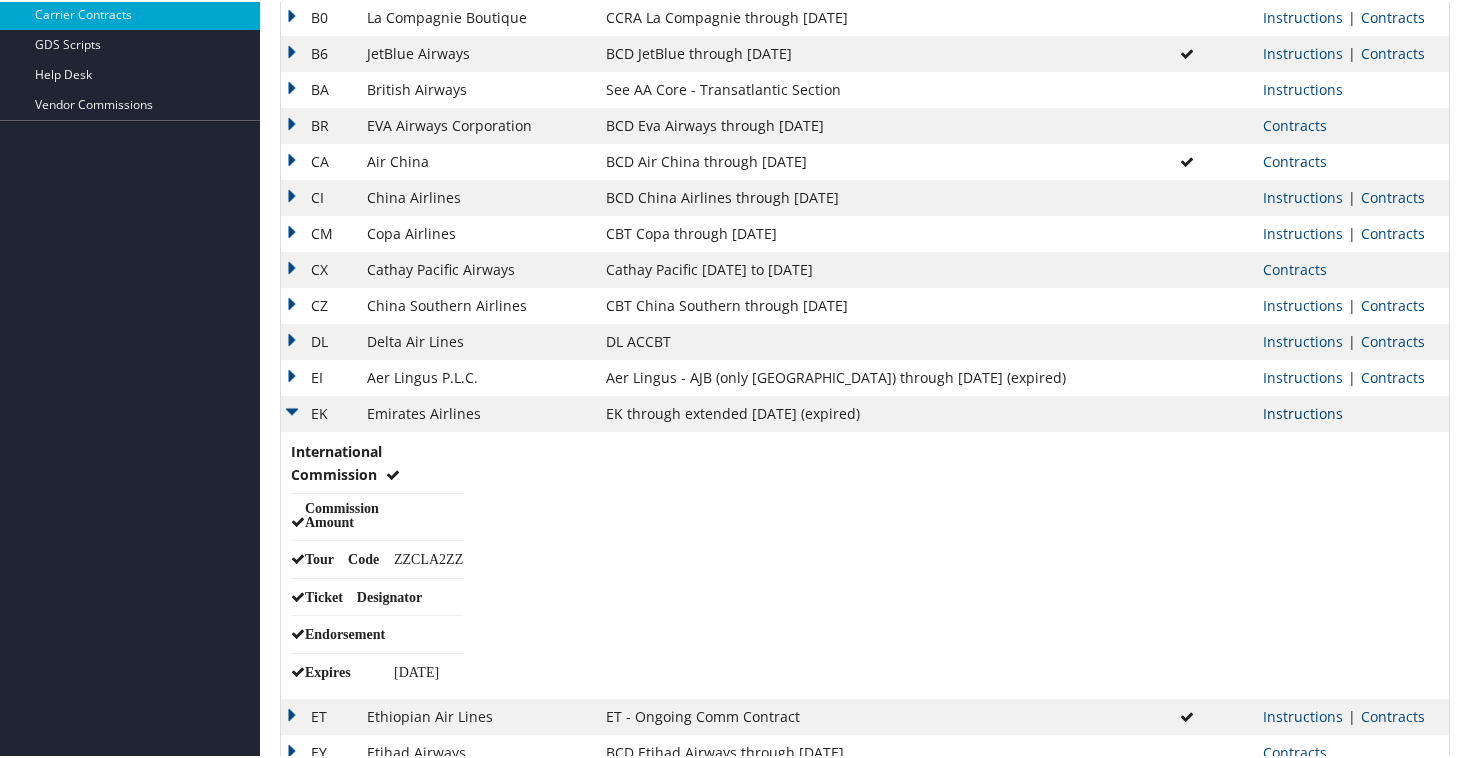 click on "Instructions" at bounding box center [1303, 411] 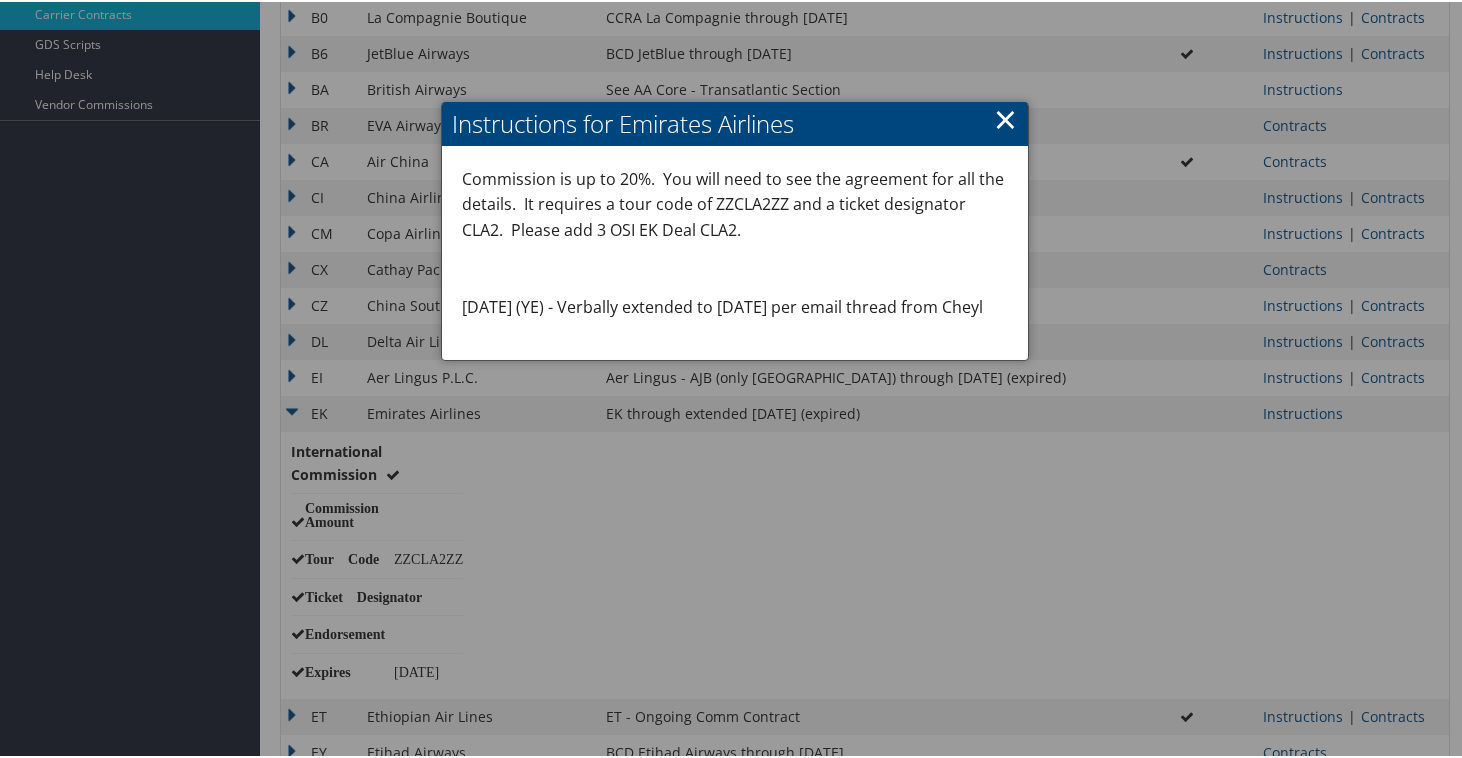 click on "×" at bounding box center (1005, 117) 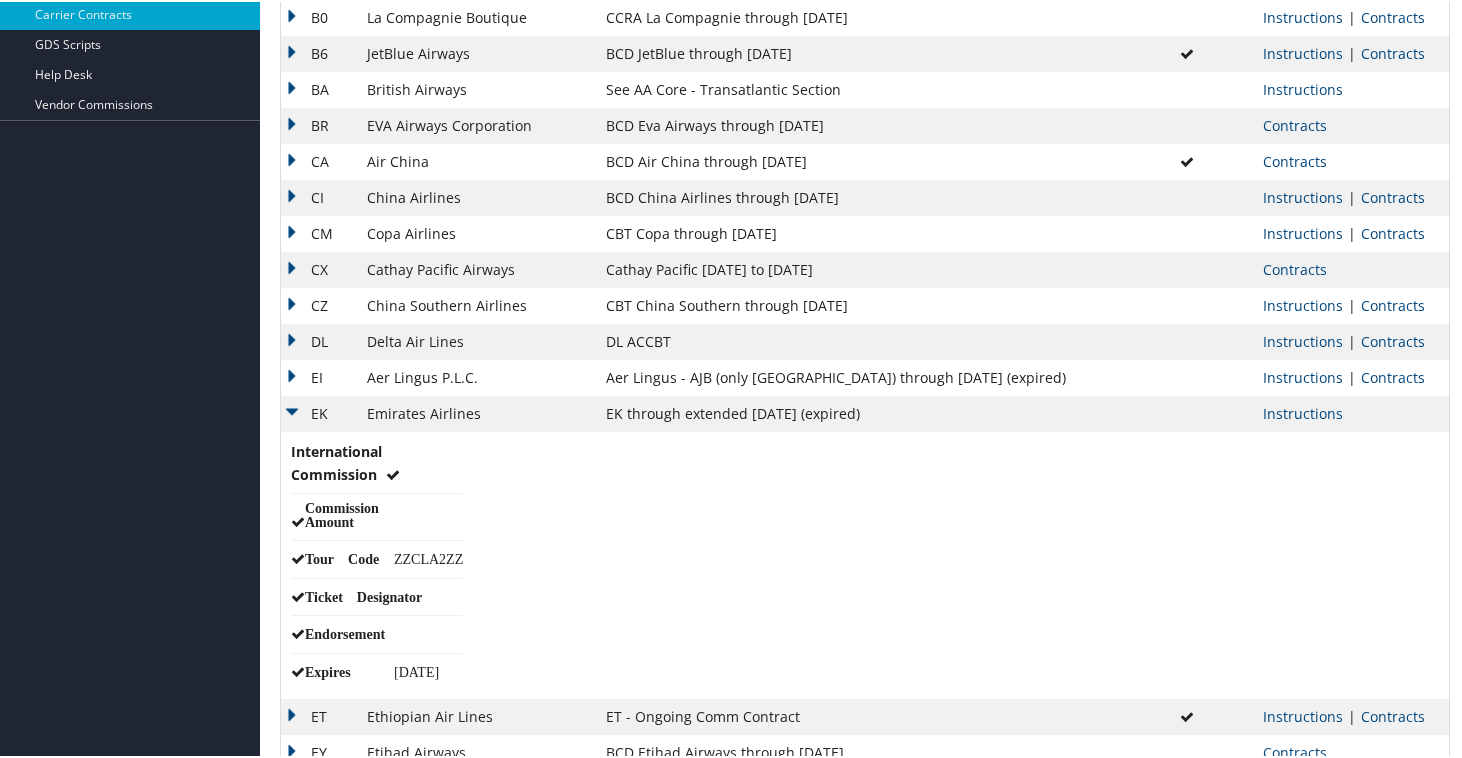 click on "EK" at bounding box center (319, 412) 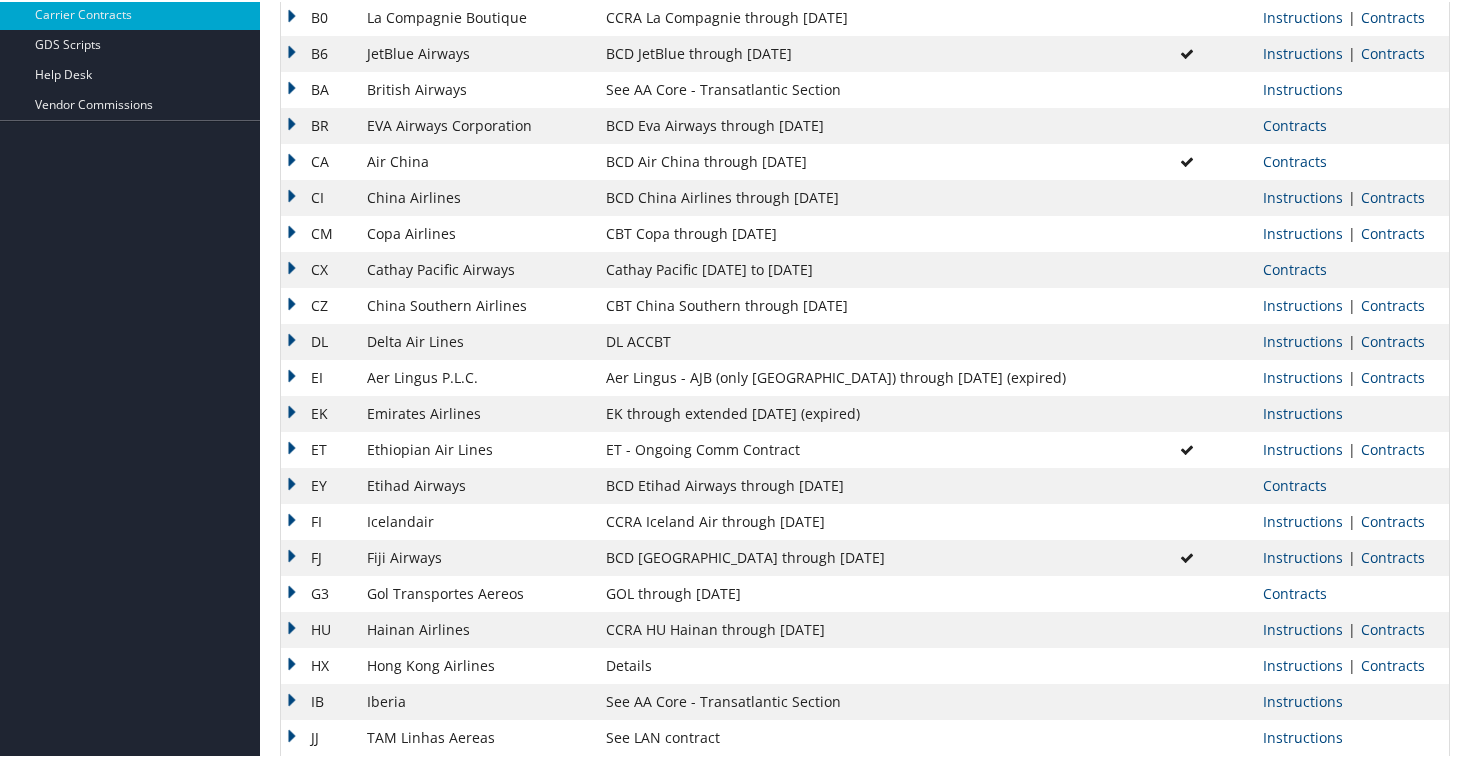 click on "EY" at bounding box center [319, 484] 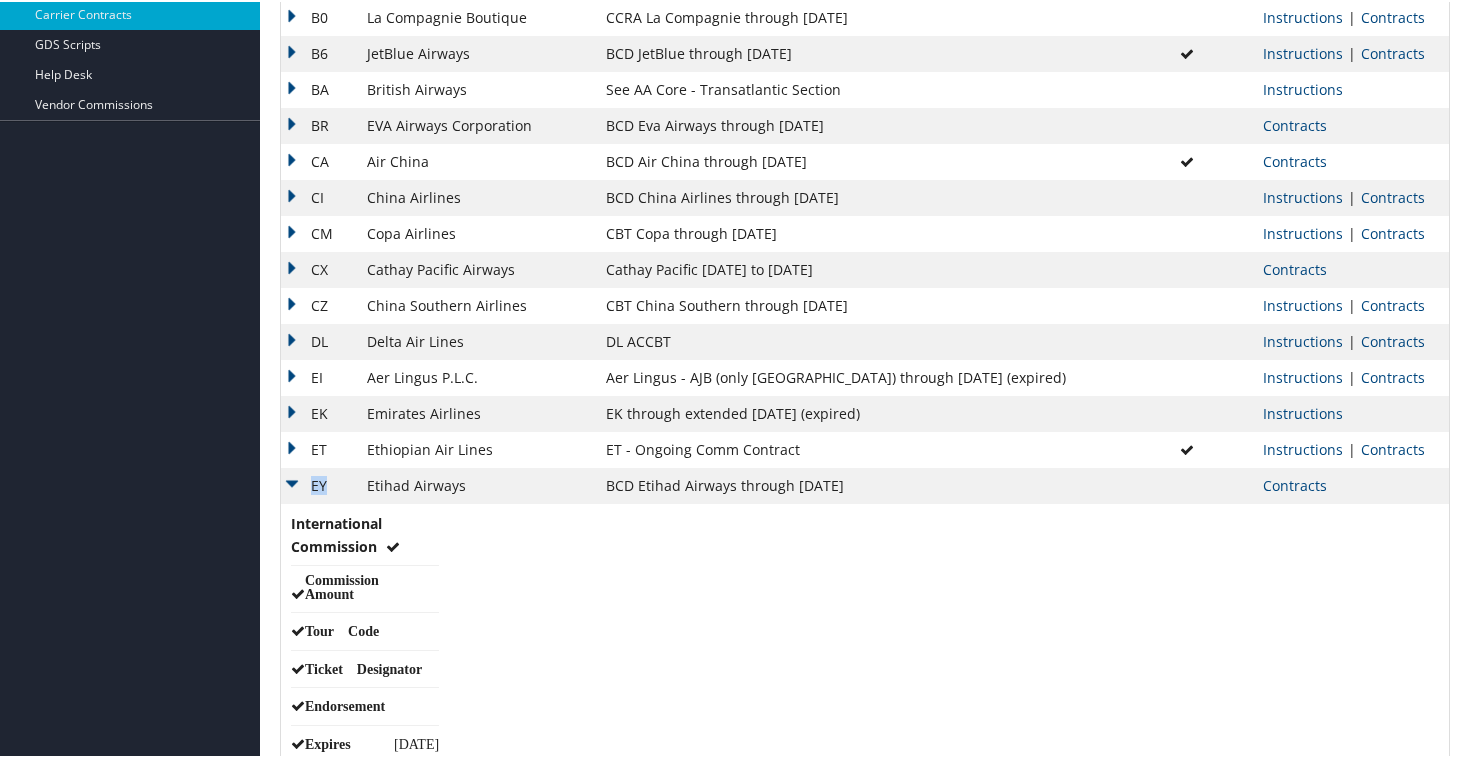 click on "EY" at bounding box center (319, 484) 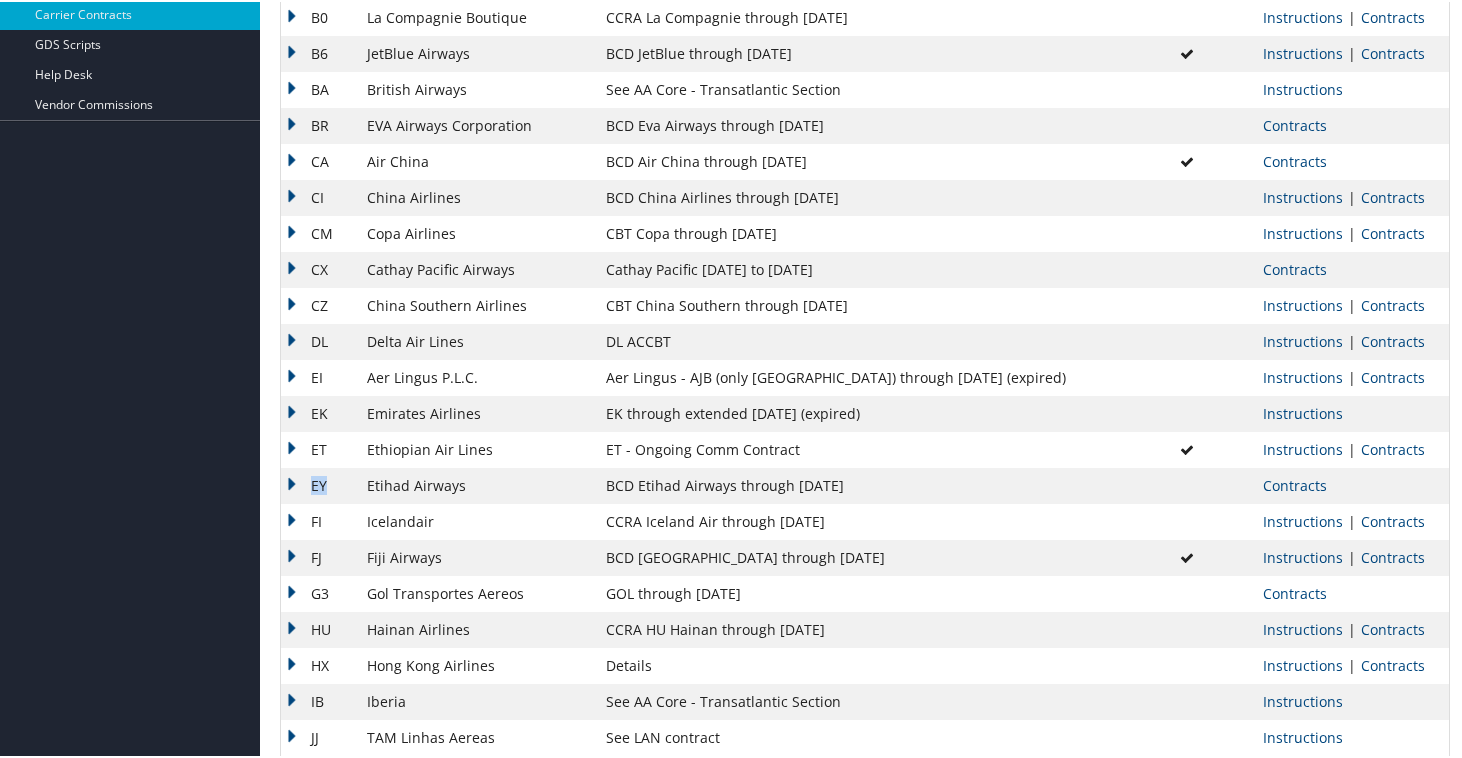 click on "EY" at bounding box center (319, 484) 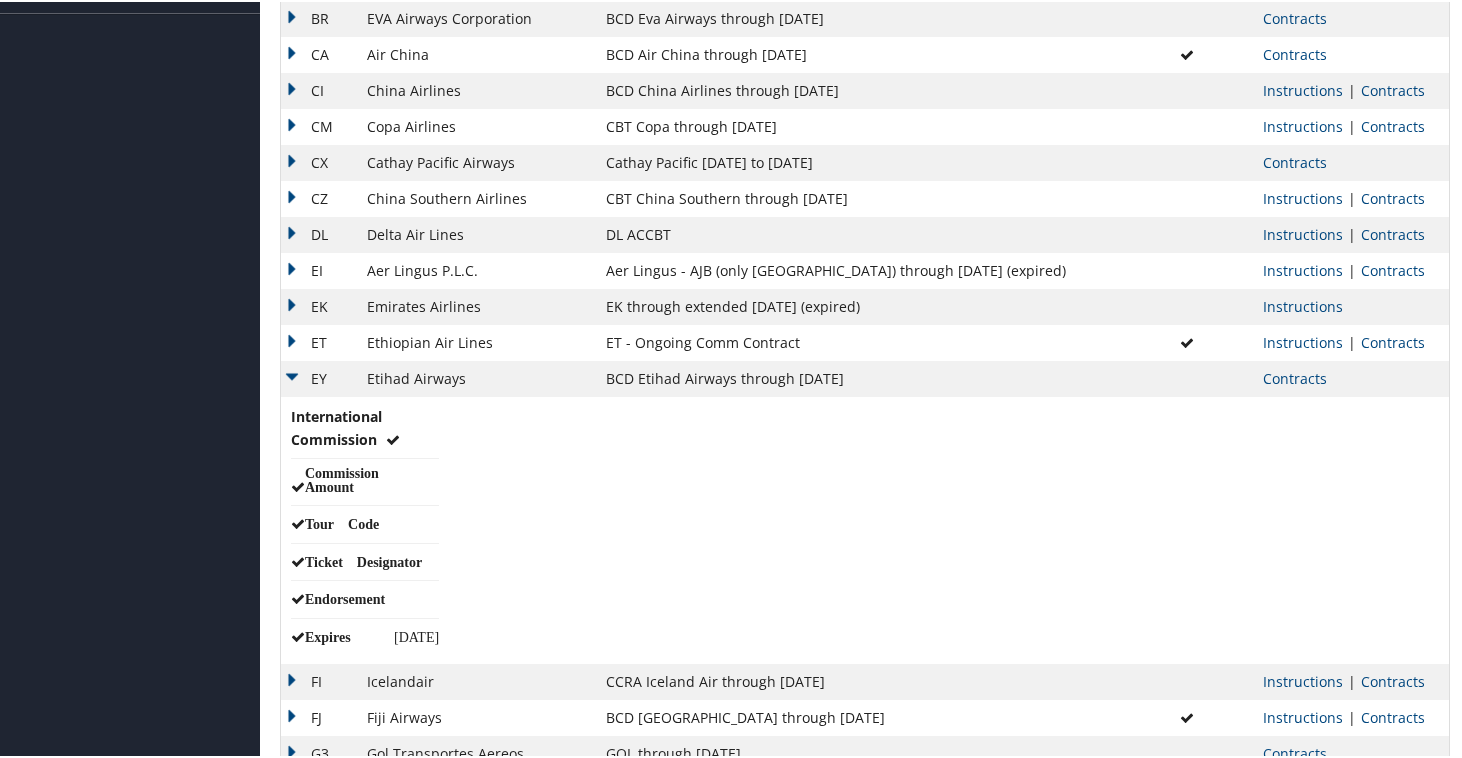 scroll, scrollTop: 648, scrollLeft: 0, axis: vertical 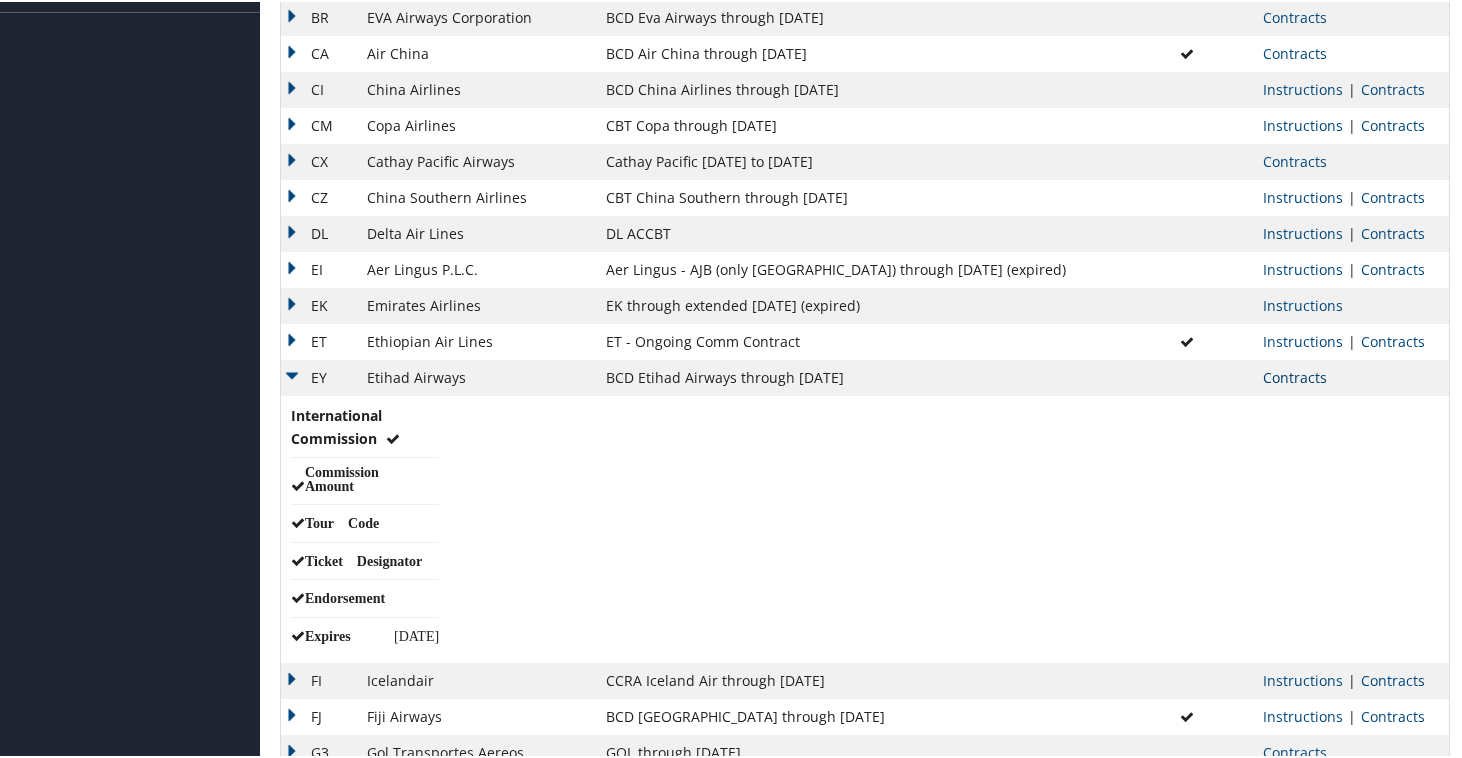 click on "Contracts" at bounding box center [1295, 375] 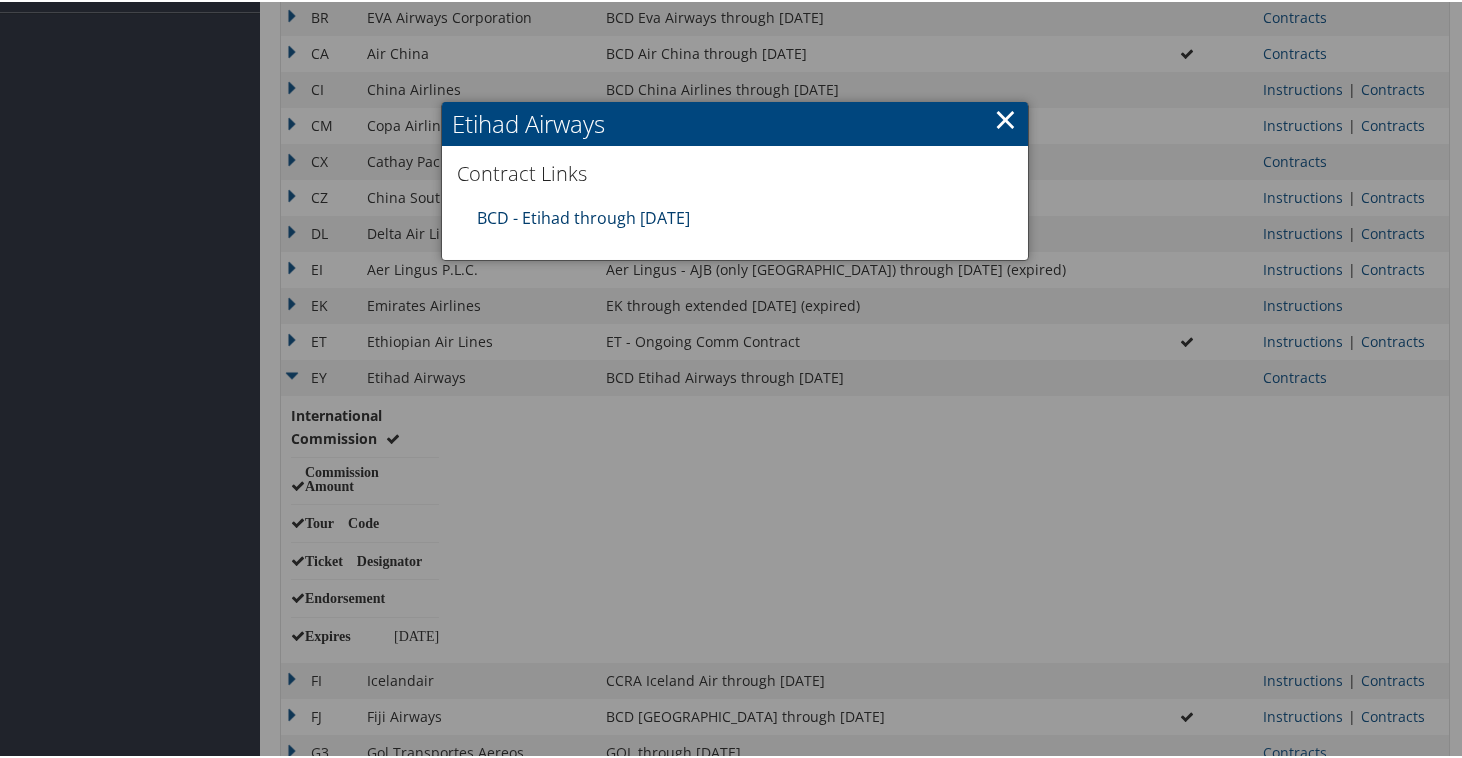 click on "BCD - Etihad through 12.31.25" at bounding box center [583, 216] 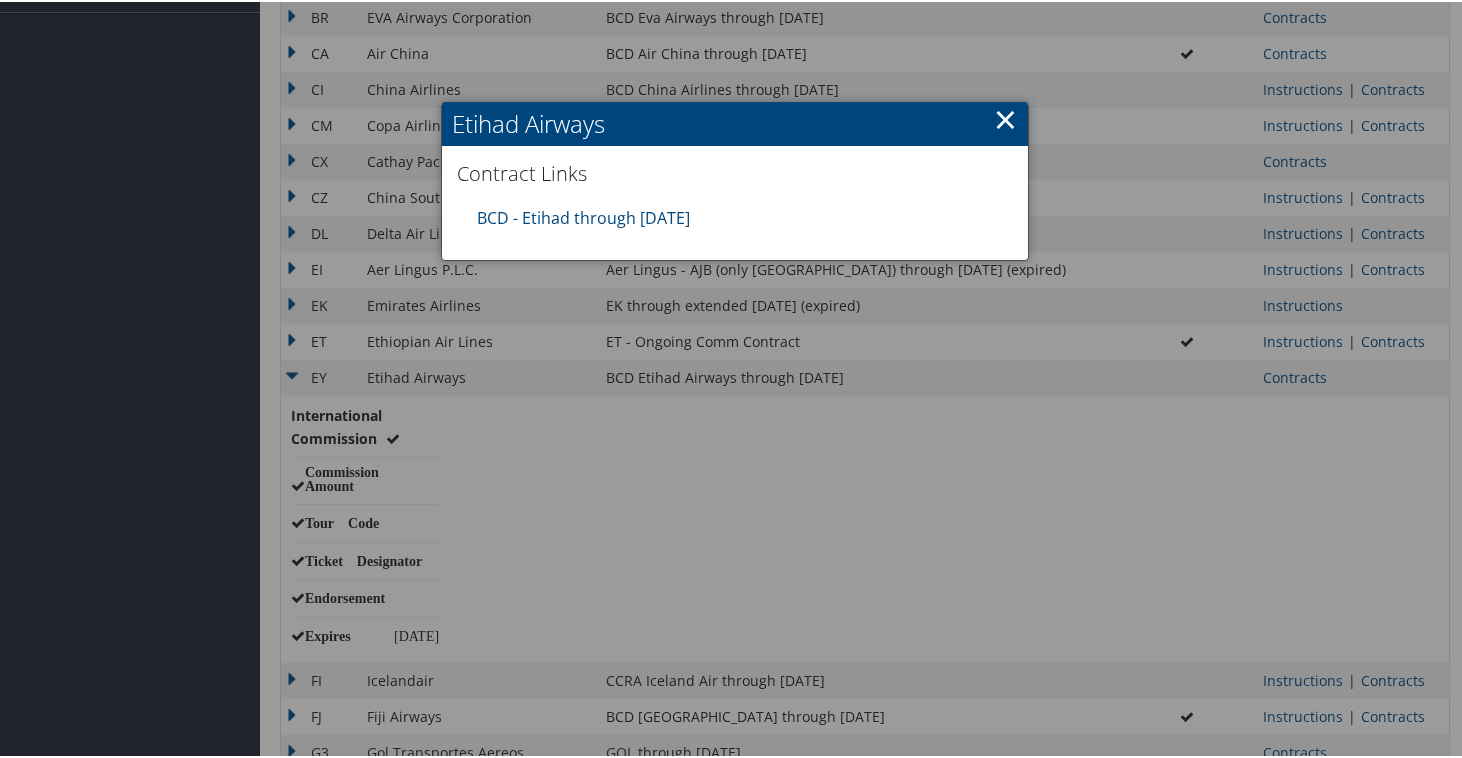 click on "×" at bounding box center (1005, 117) 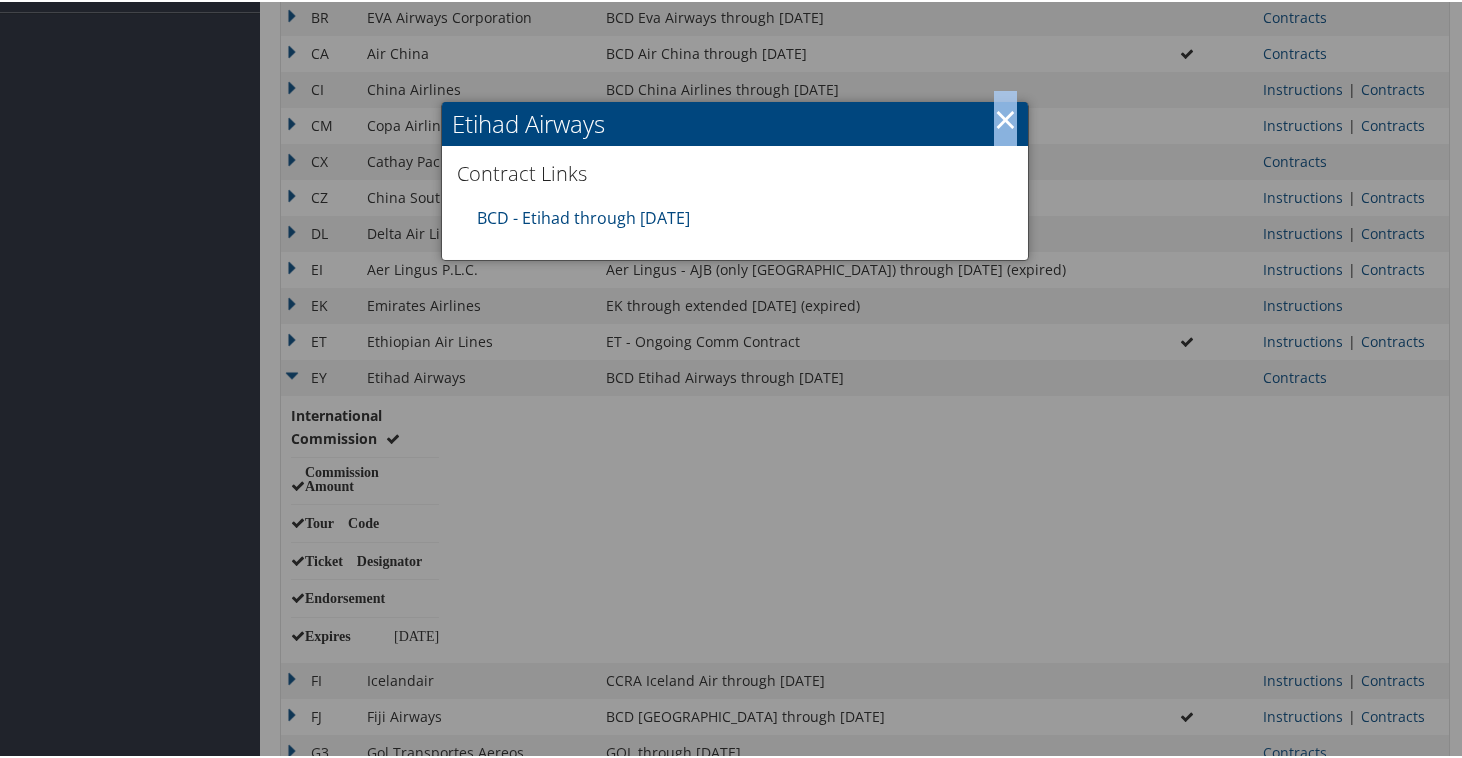 click on "×" at bounding box center [1005, 117] 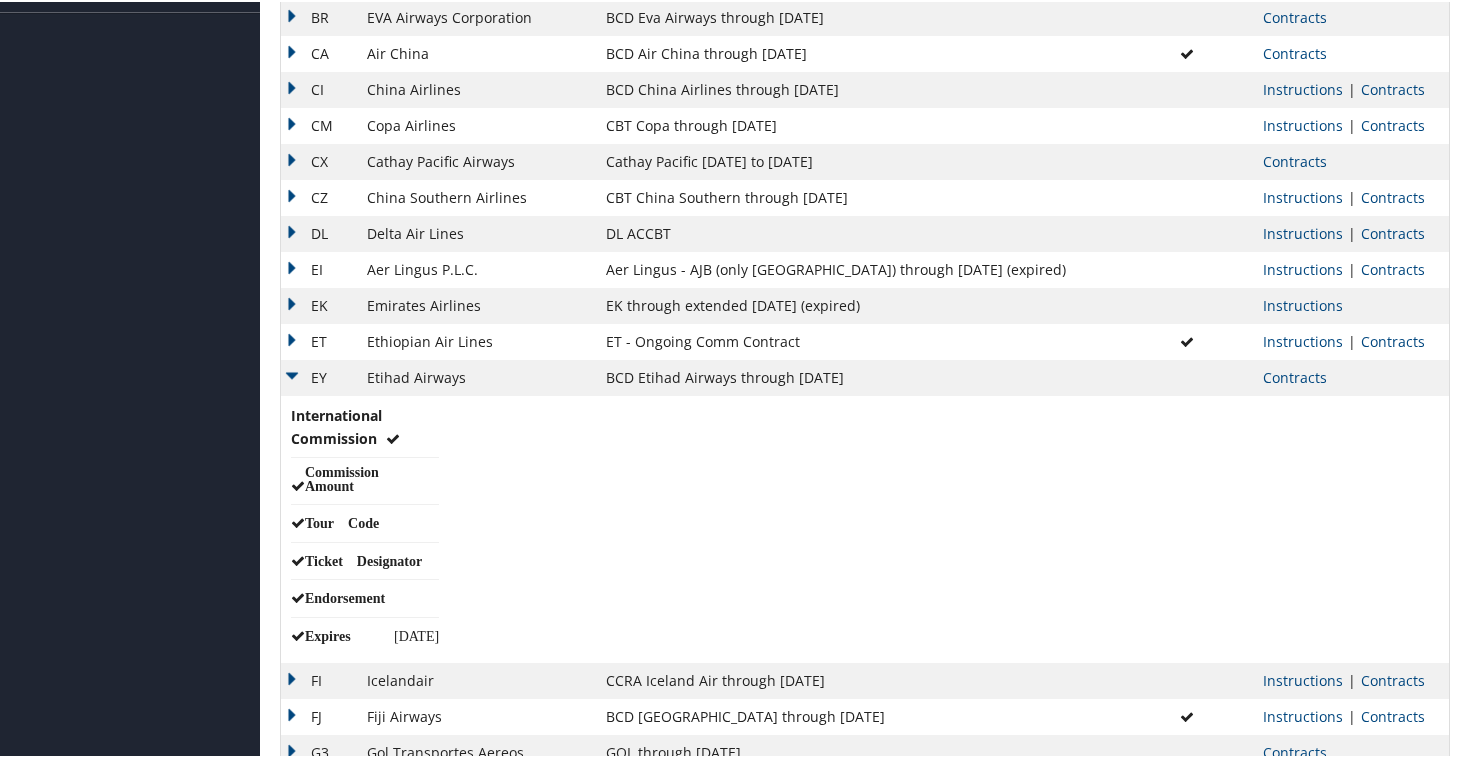 click on "EY" at bounding box center [319, 376] 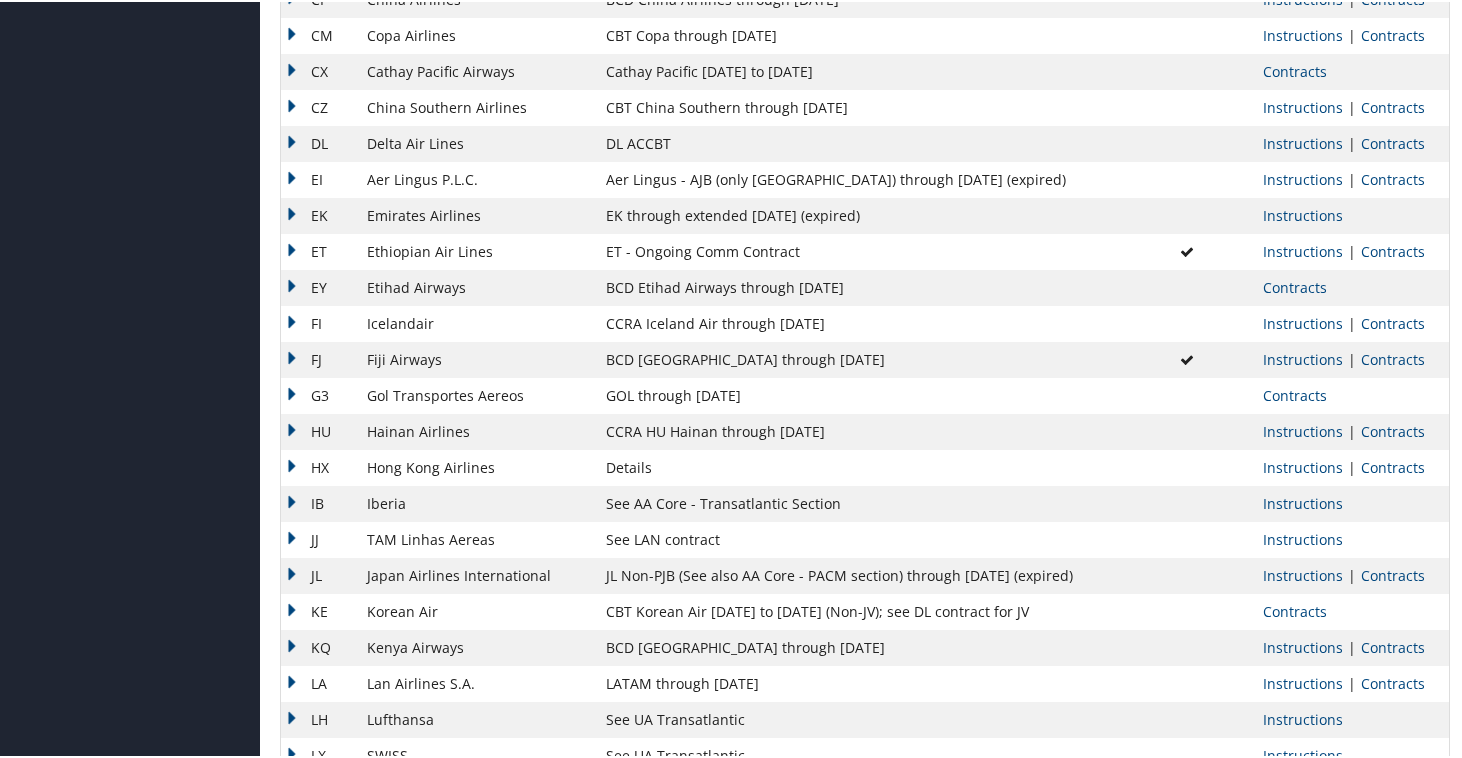 scroll, scrollTop: 740, scrollLeft: 0, axis: vertical 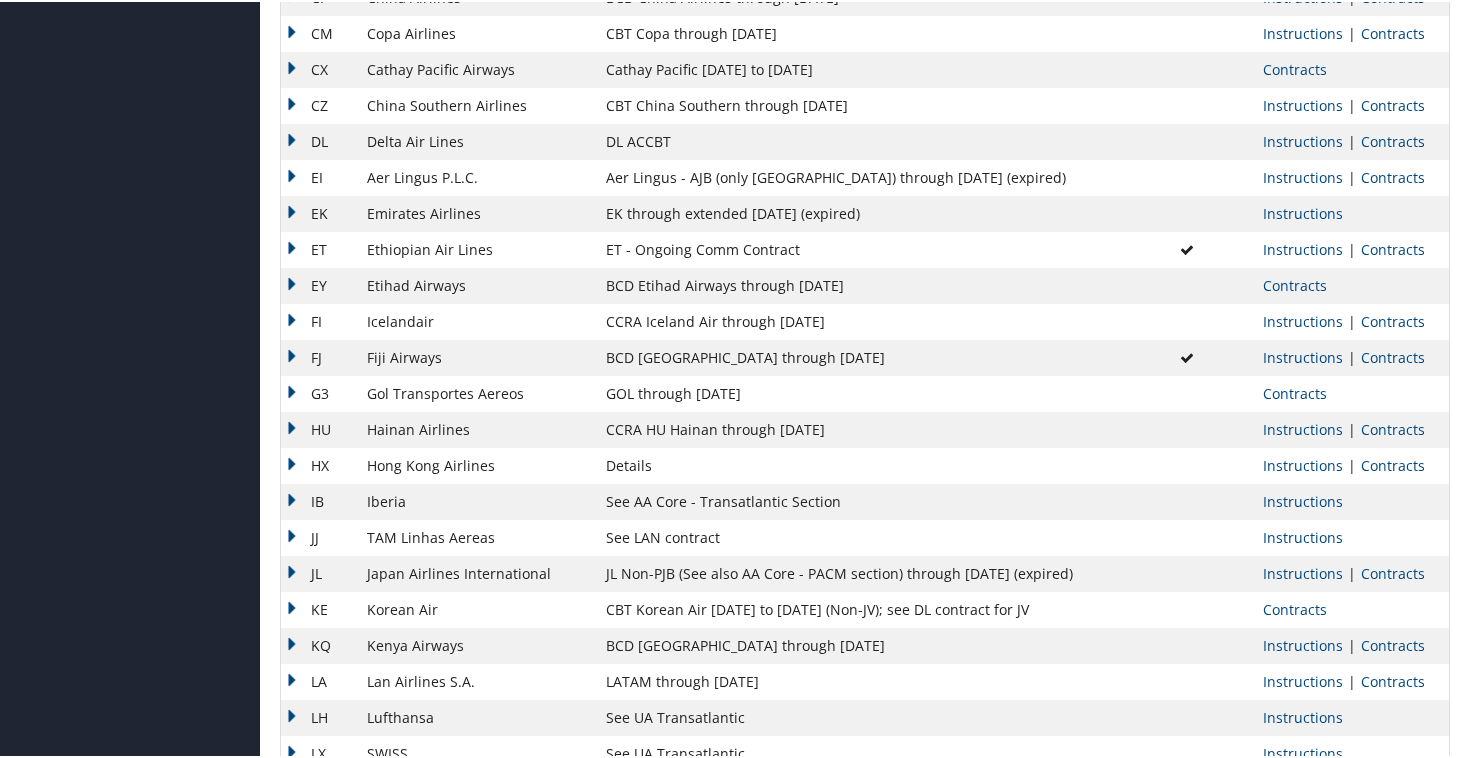 click on "JL" at bounding box center (319, 572) 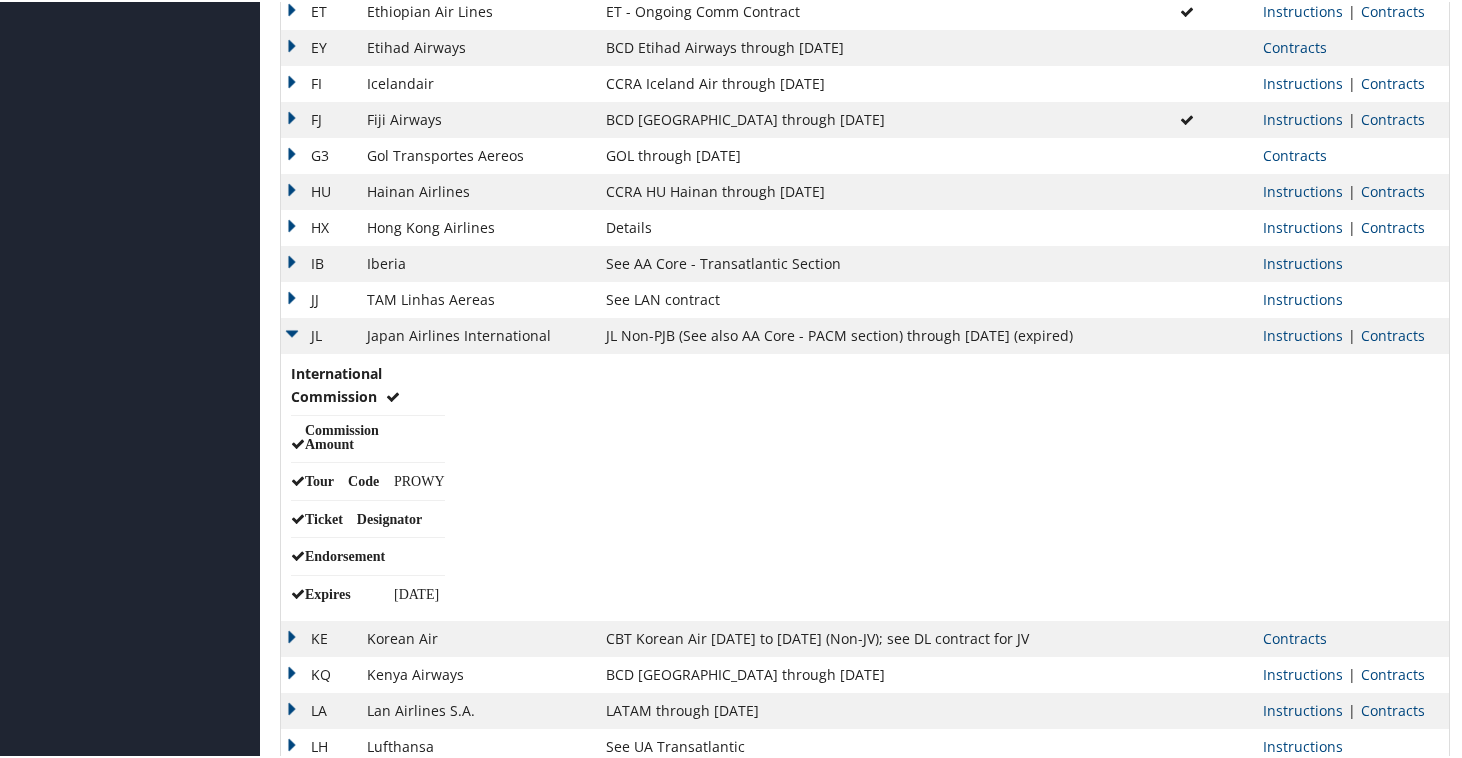 scroll, scrollTop: 981, scrollLeft: 0, axis: vertical 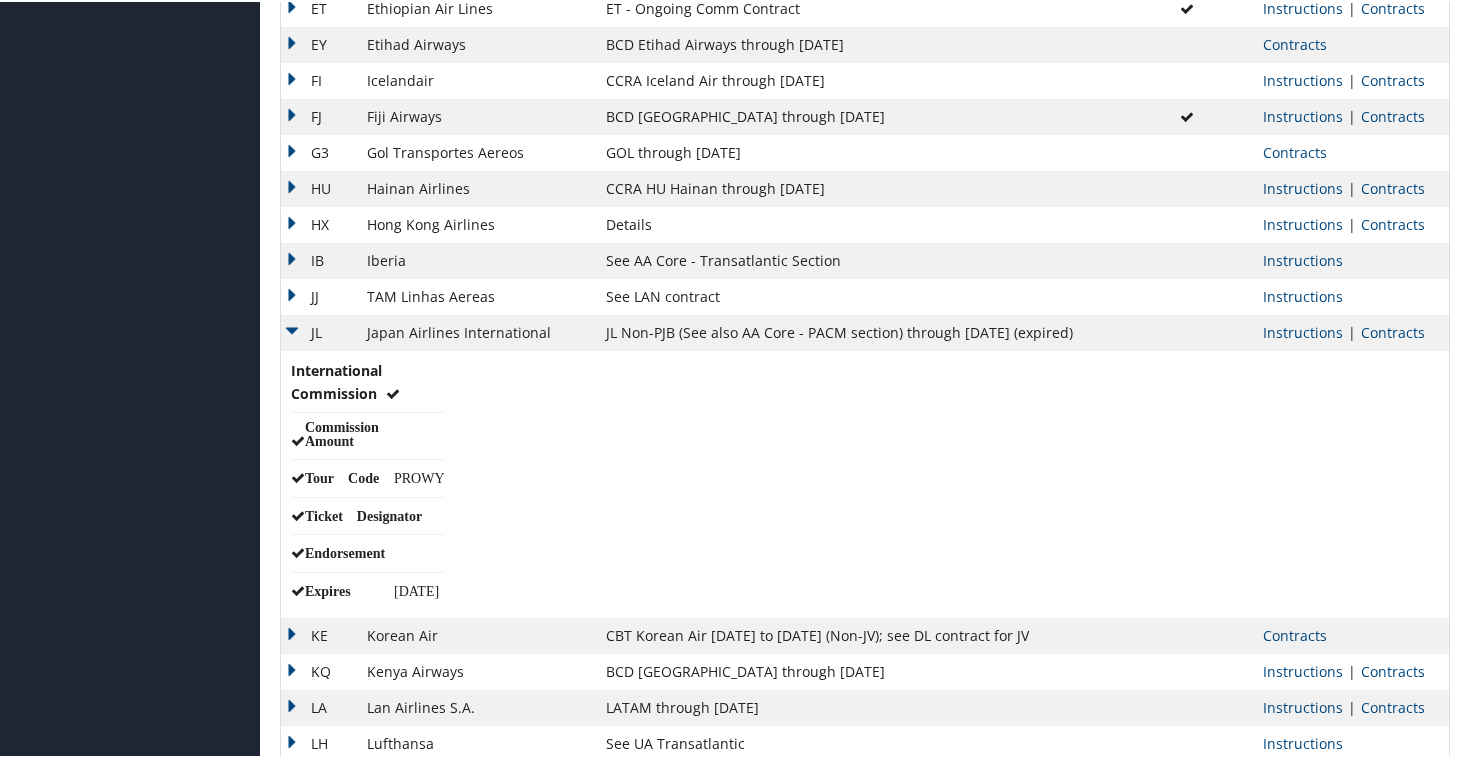 click on "JL" at bounding box center (319, 331) 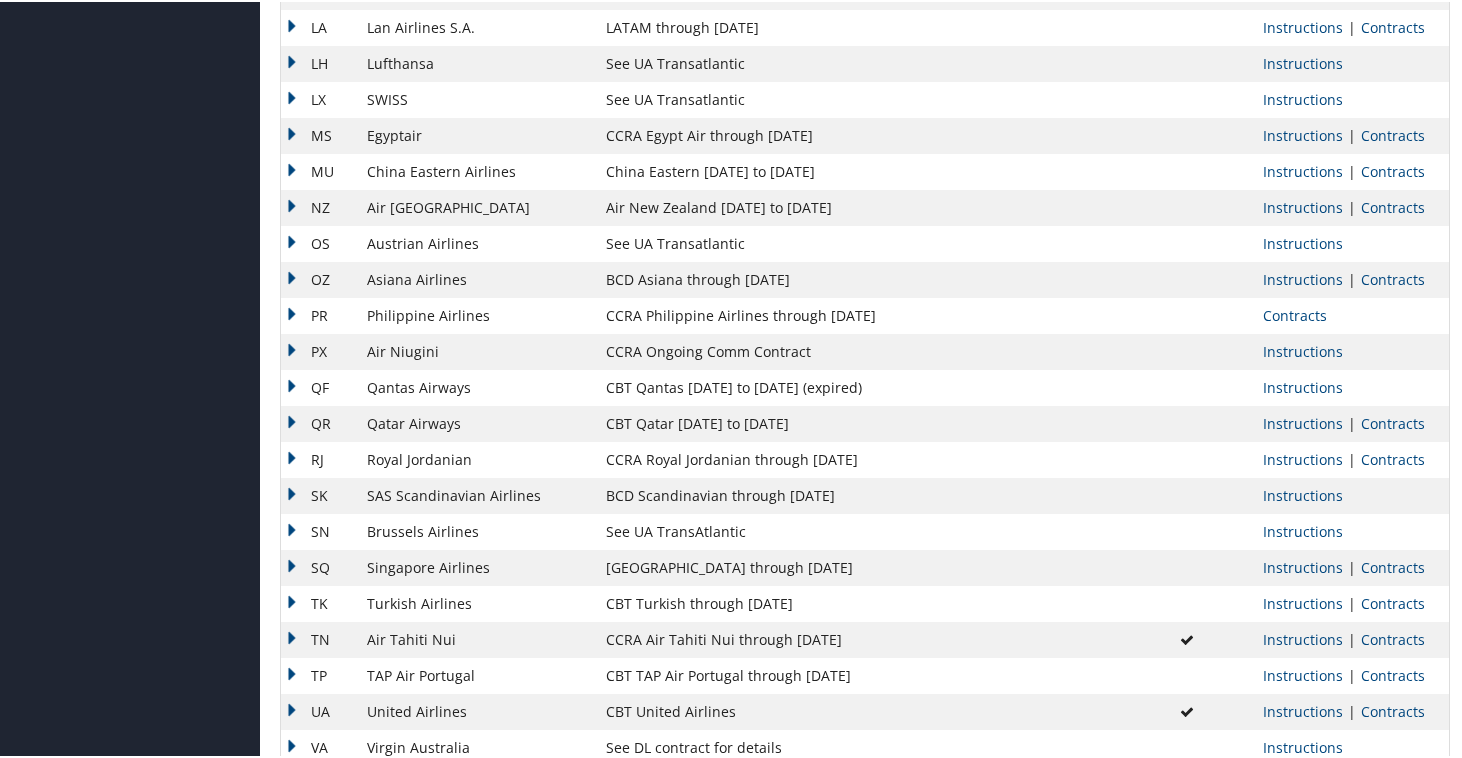 scroll, scrollTop: 1392, scrollLeft: 0, axis: vertical 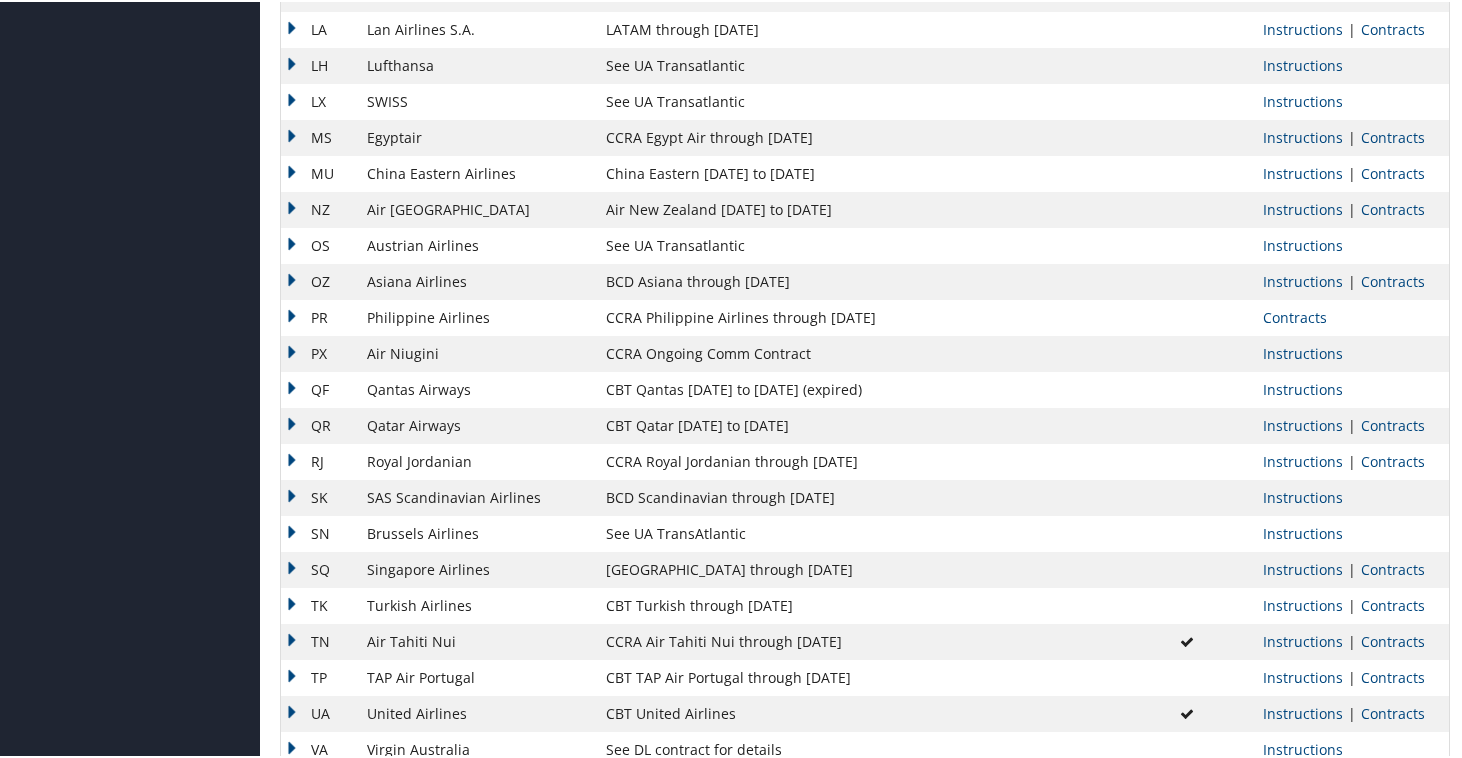 click on "MS" at bounding box center (319, 136) 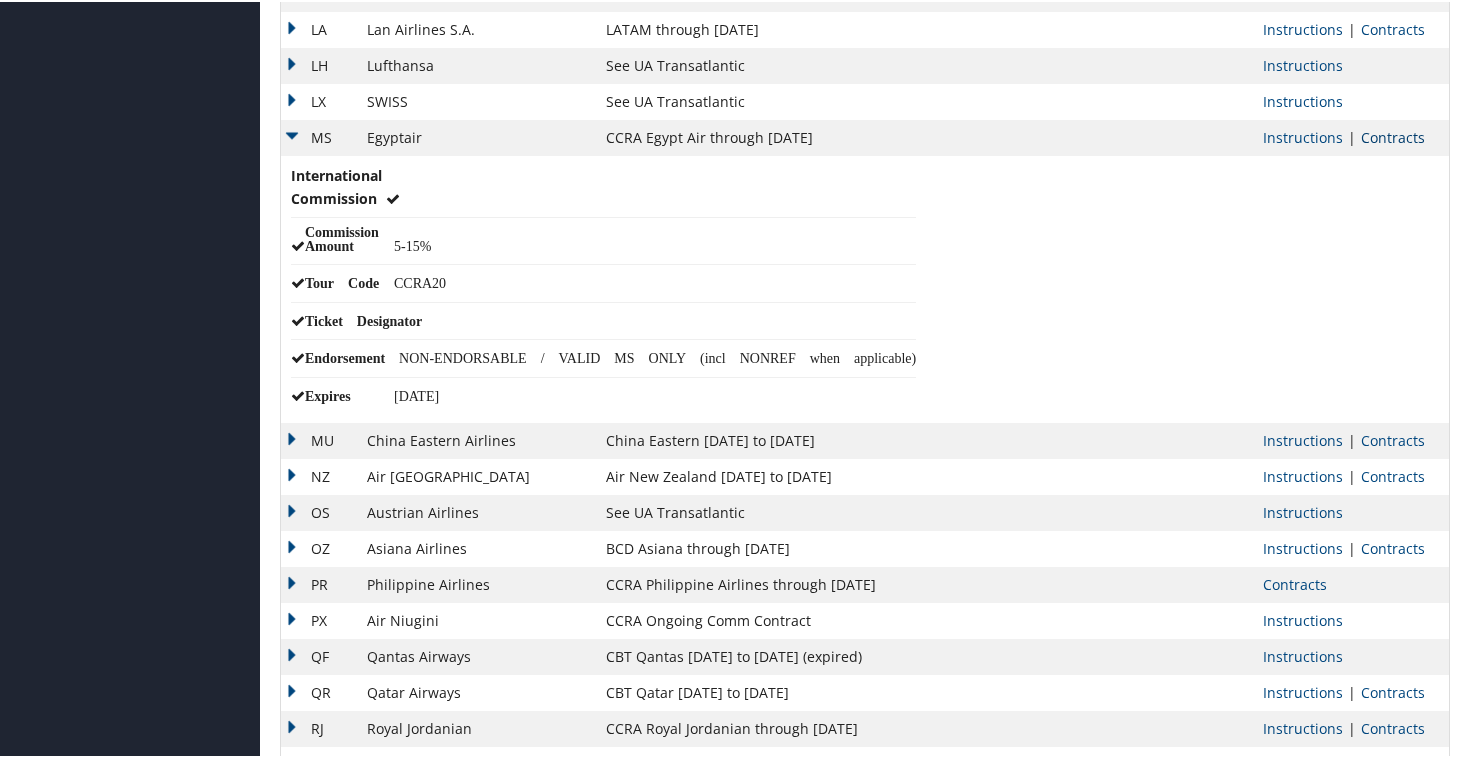 click on "Contracts" at bounding box center (1393, 135) 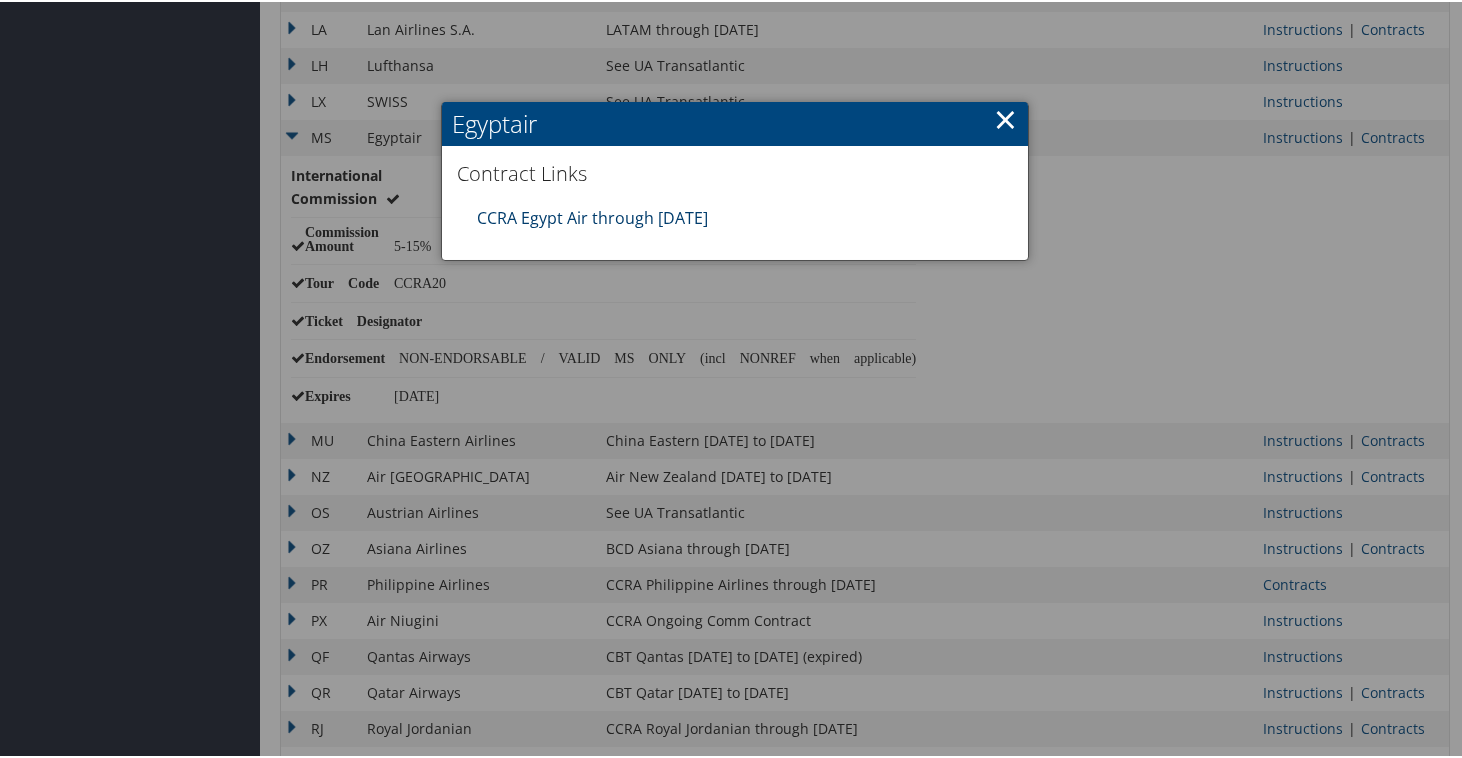 click on "CCRA Egypt Air through 7.31.25" at bounding box center [592, 216] 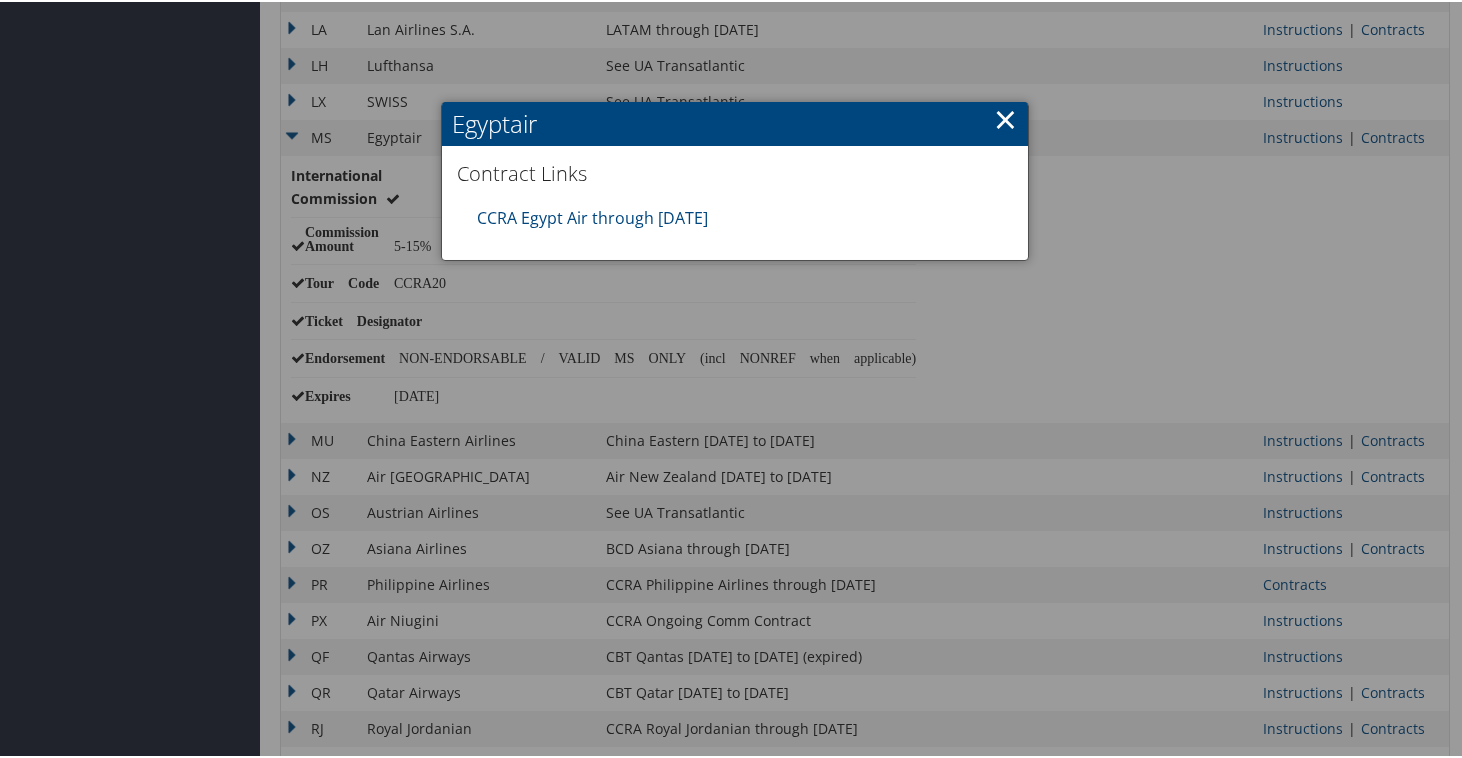 click on "×" at bounding box center (1005, 117) 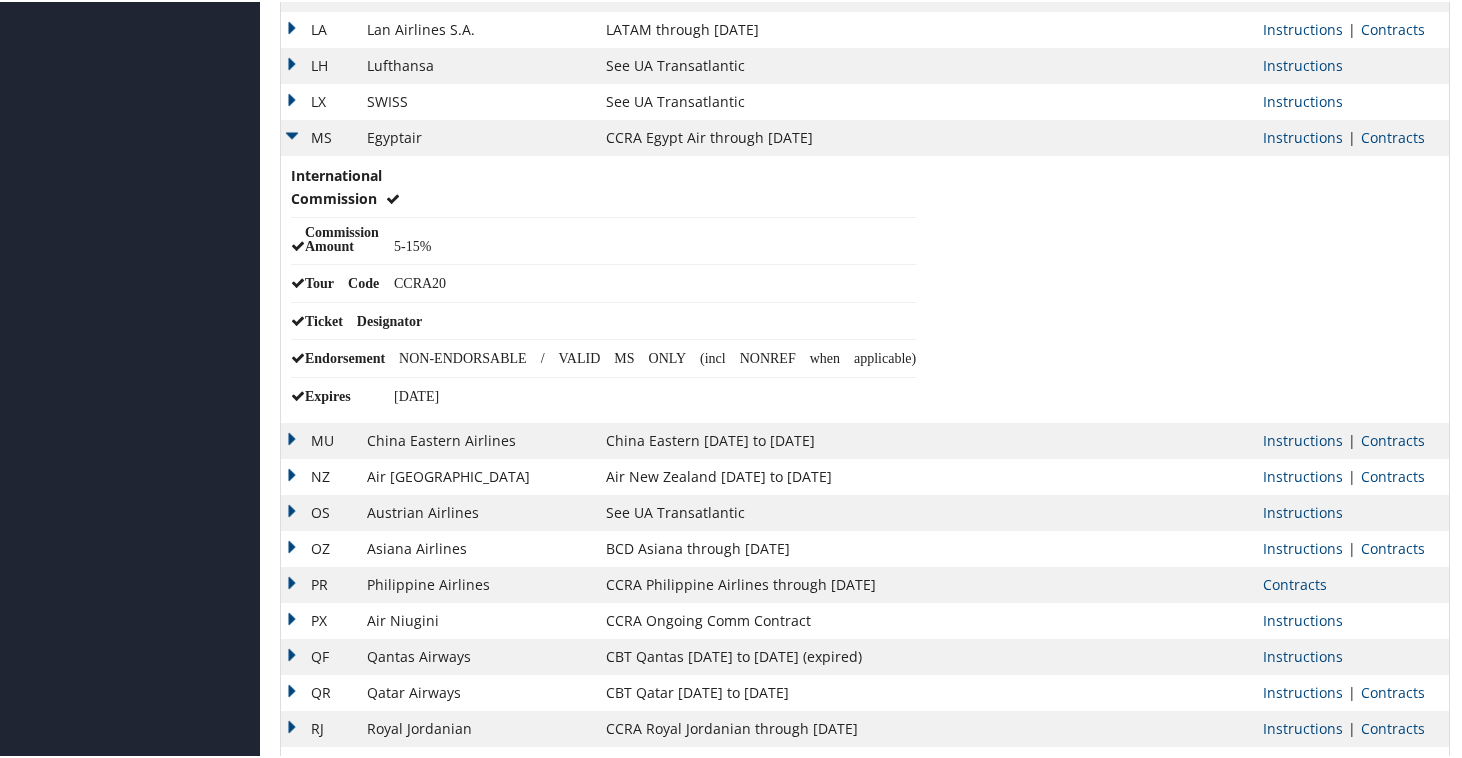 click on "MS" at bounding box center [319, 136] 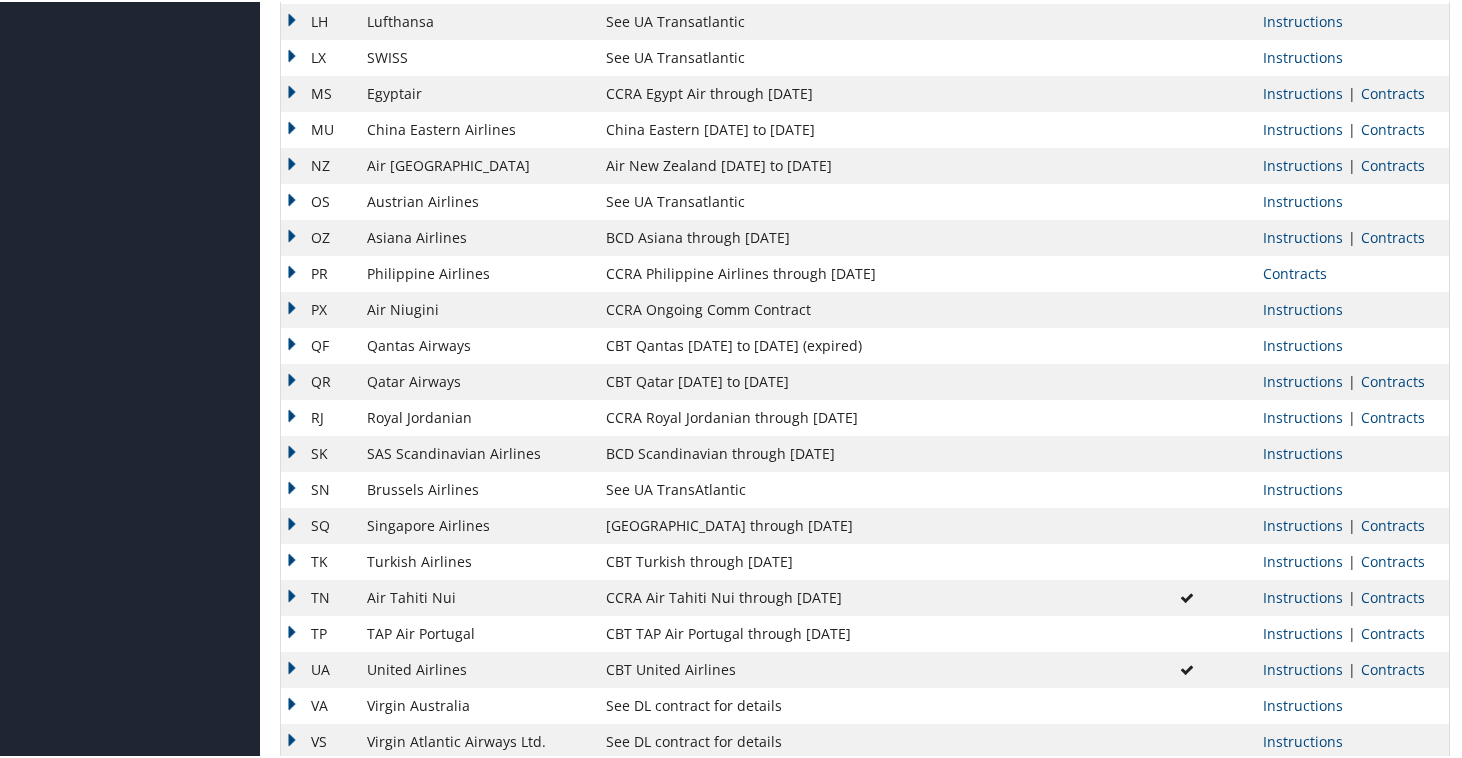 scroll, scrollTop: 1448, scrollLeft: 0, axis: vertical 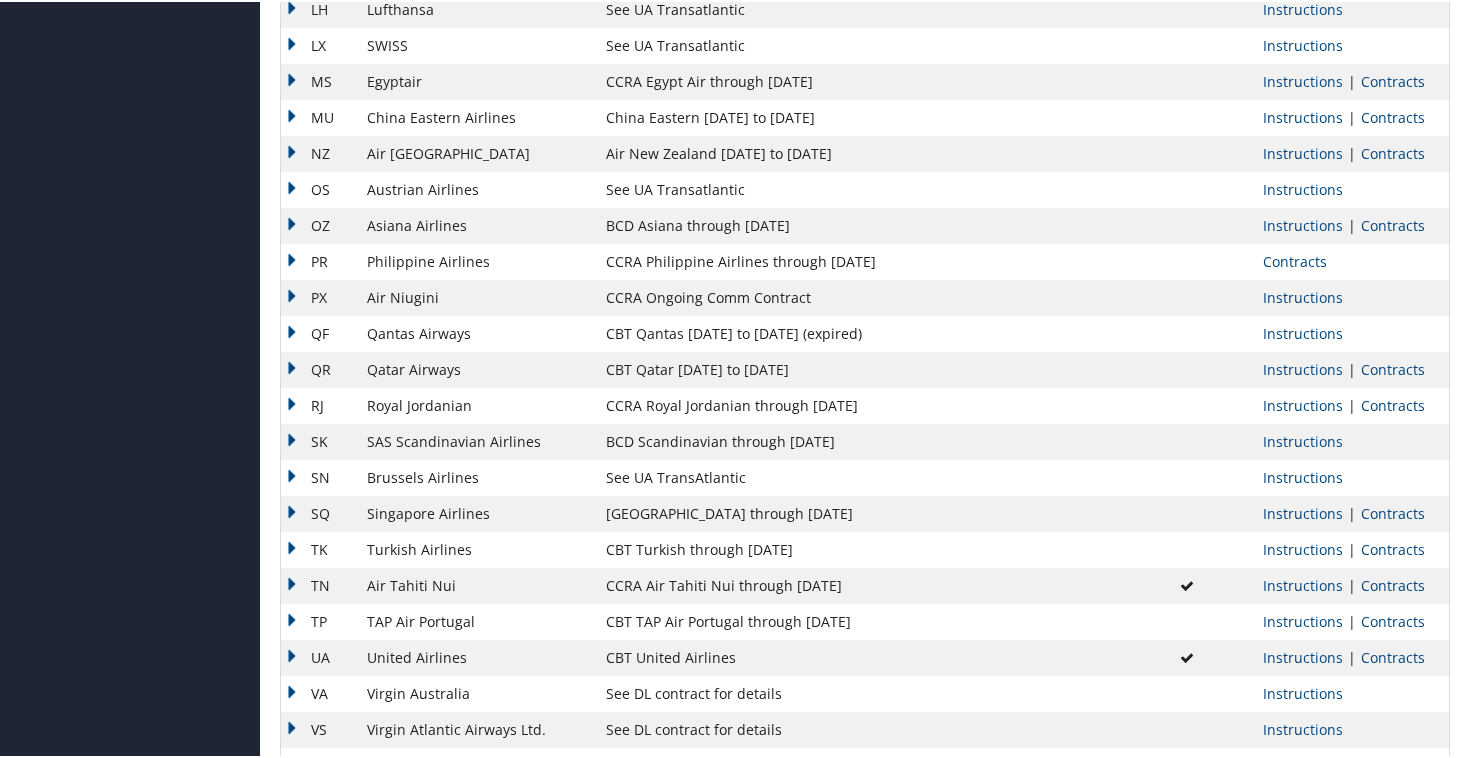 click on "QF" at bounding box center (319, 332) 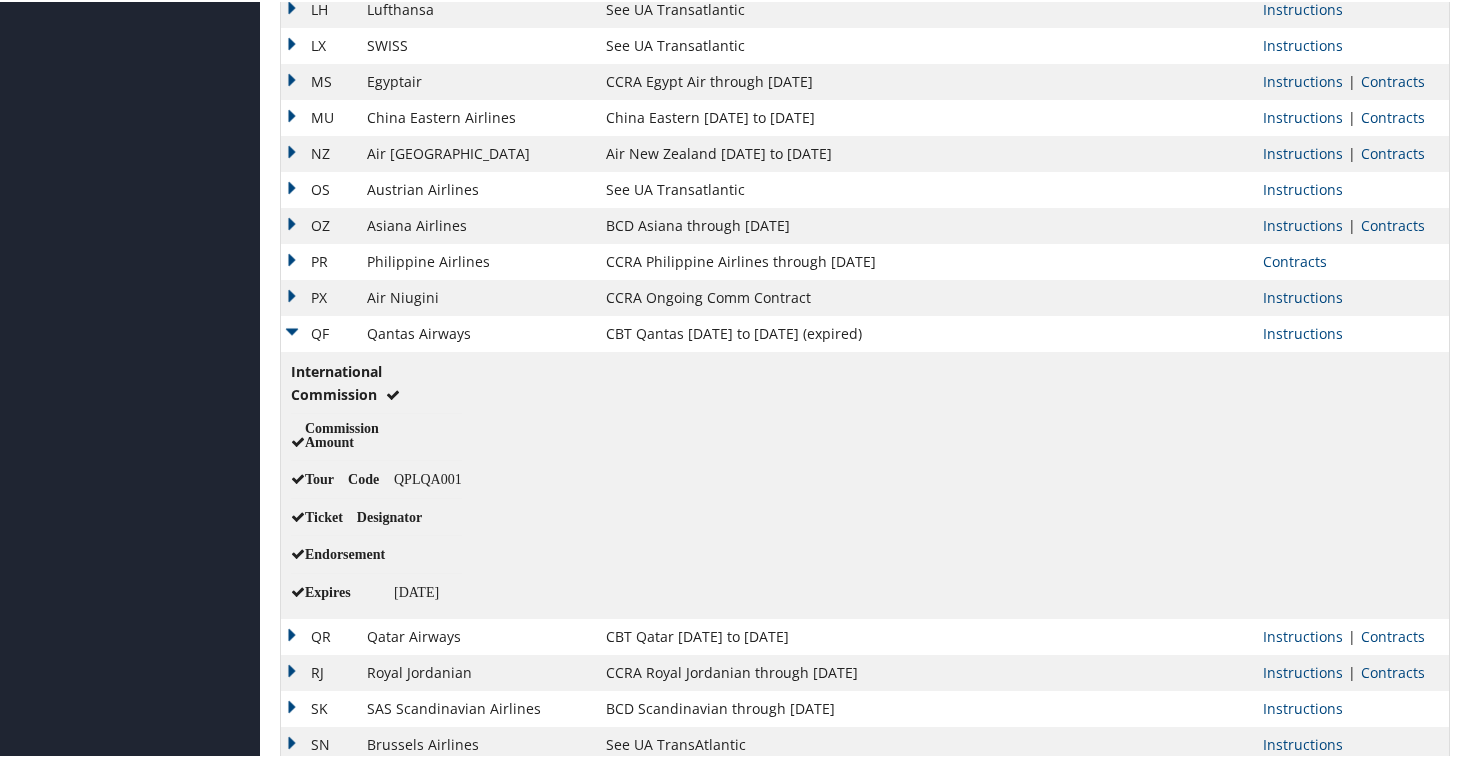 scroll, scrollTop: 1475, scrollLeft: 0, axis: vertical 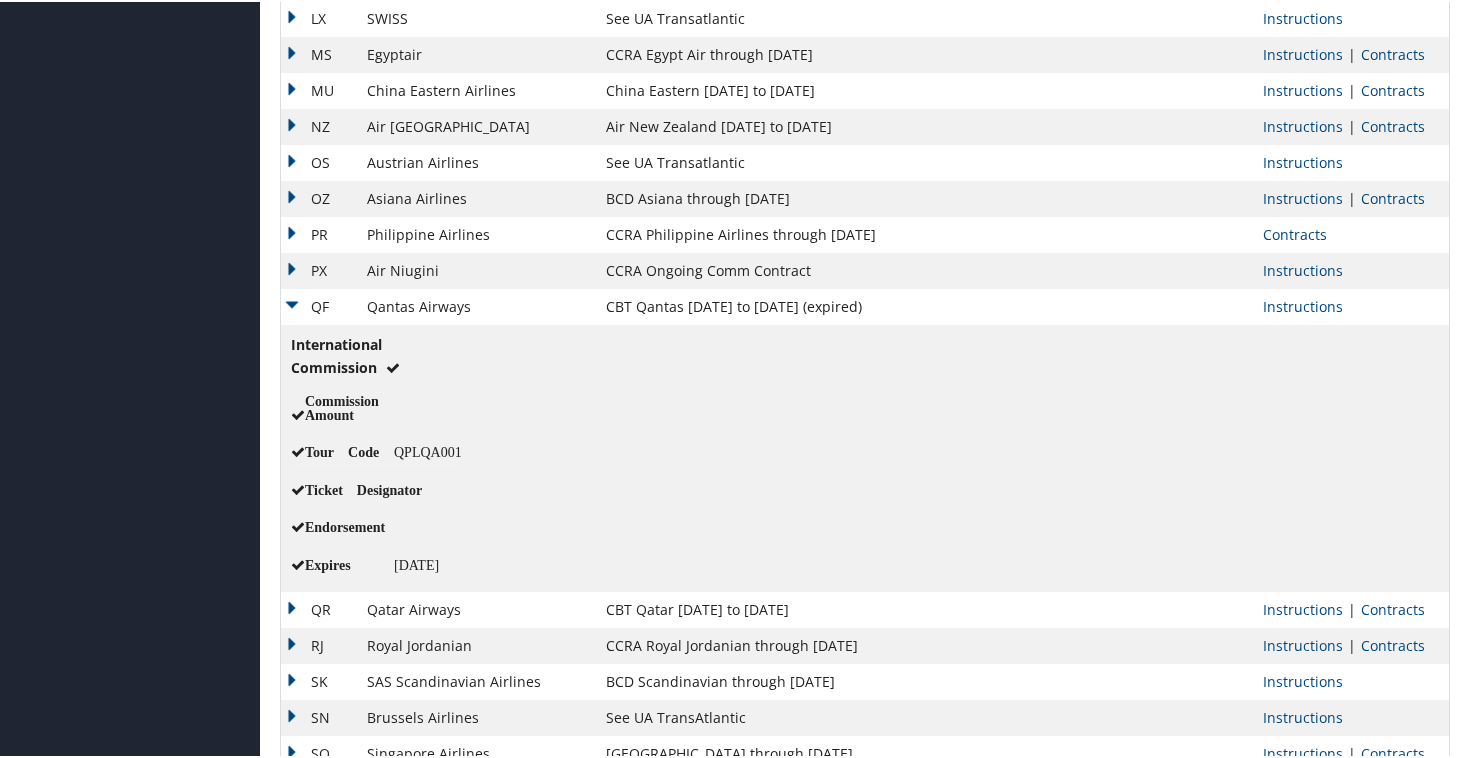 click on "CBT Qantas 4.1.24 to 6.30.25 (expired)" at bounding box center [858, 305] 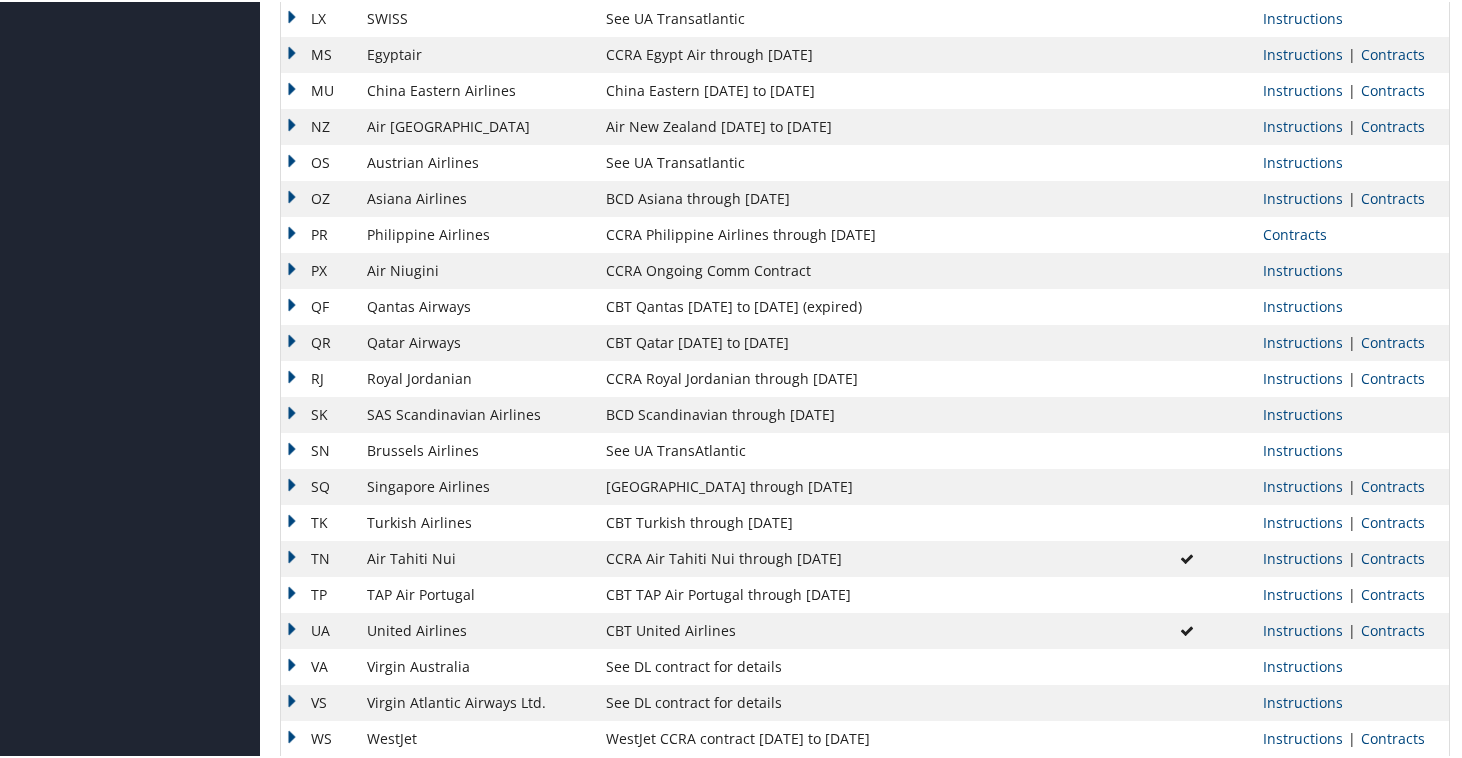 scroll, scrollTop: 1543, scrollLeft: 0, axis: vertical 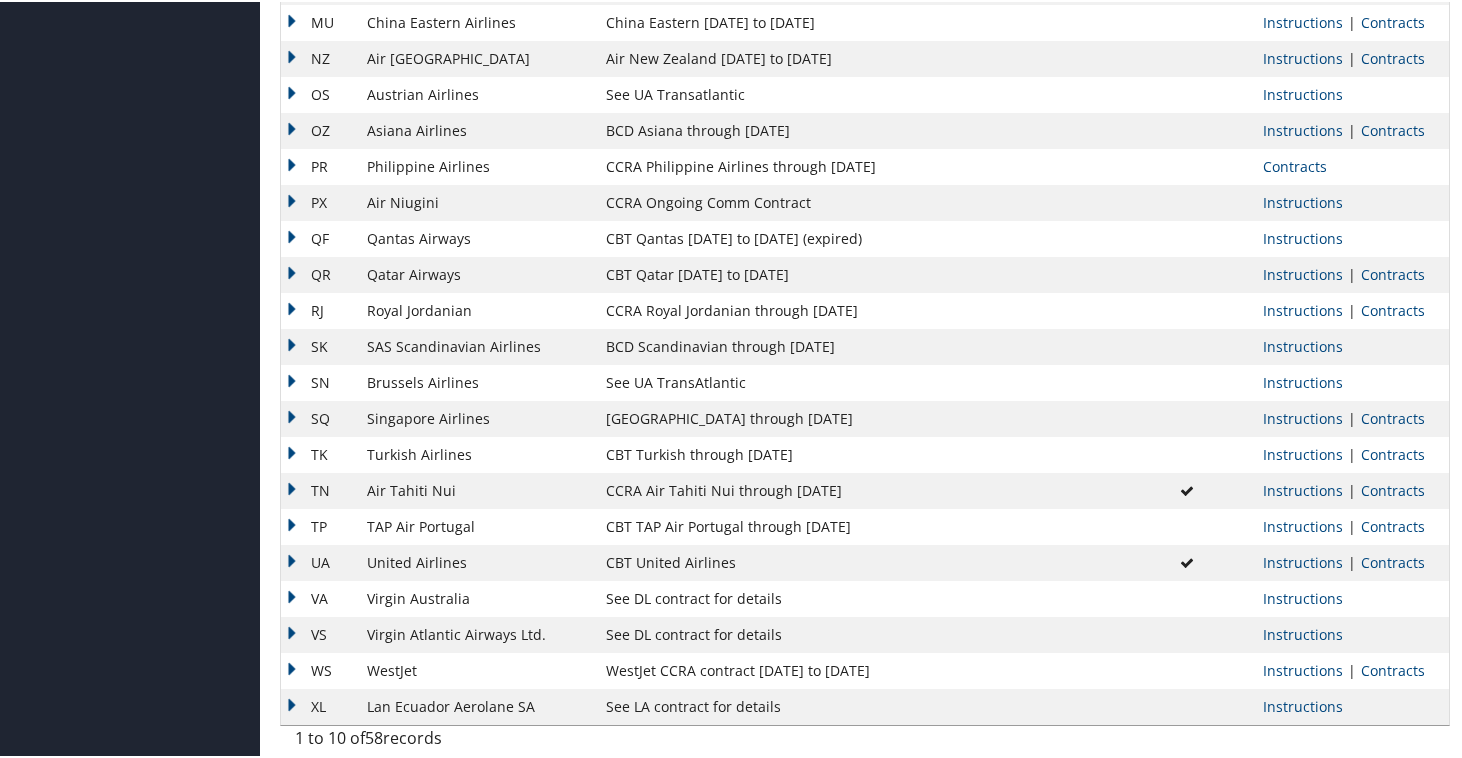 click on "Contracts" at bounding box center (1393, 560) 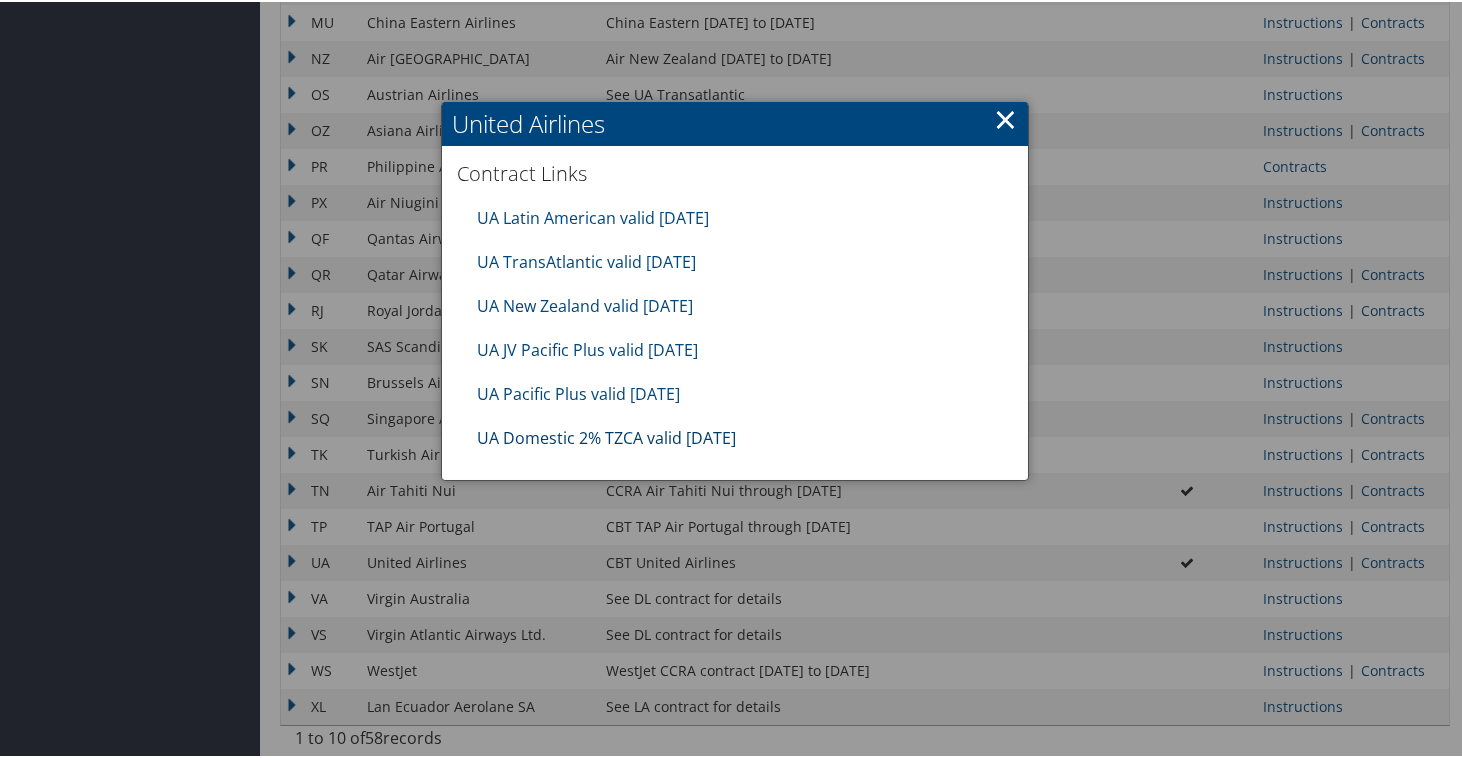 click on "UA Domestic 2% TZCA valid 30jun25" at bounding box center [606, 436] 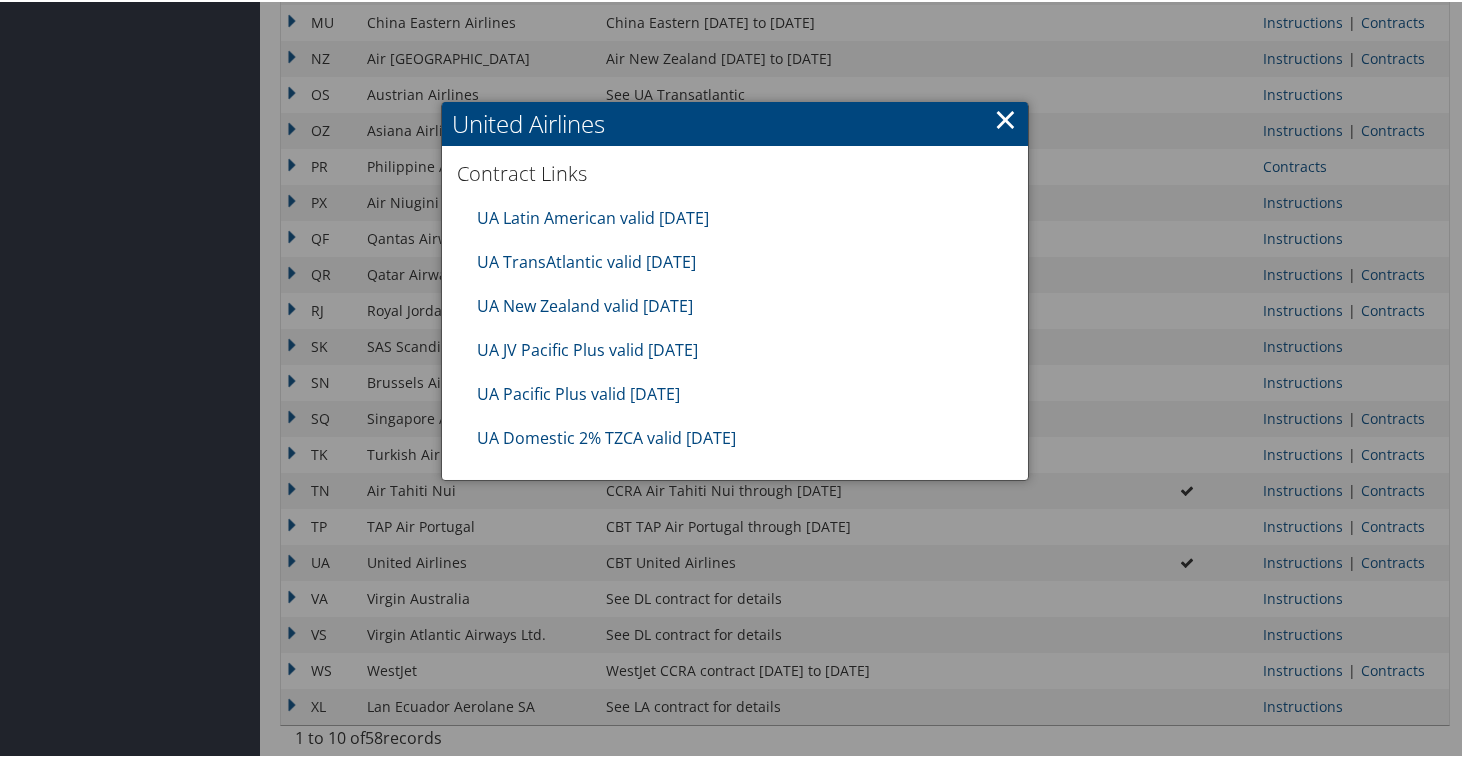 click on "×" at bounding box center (1005, 117) 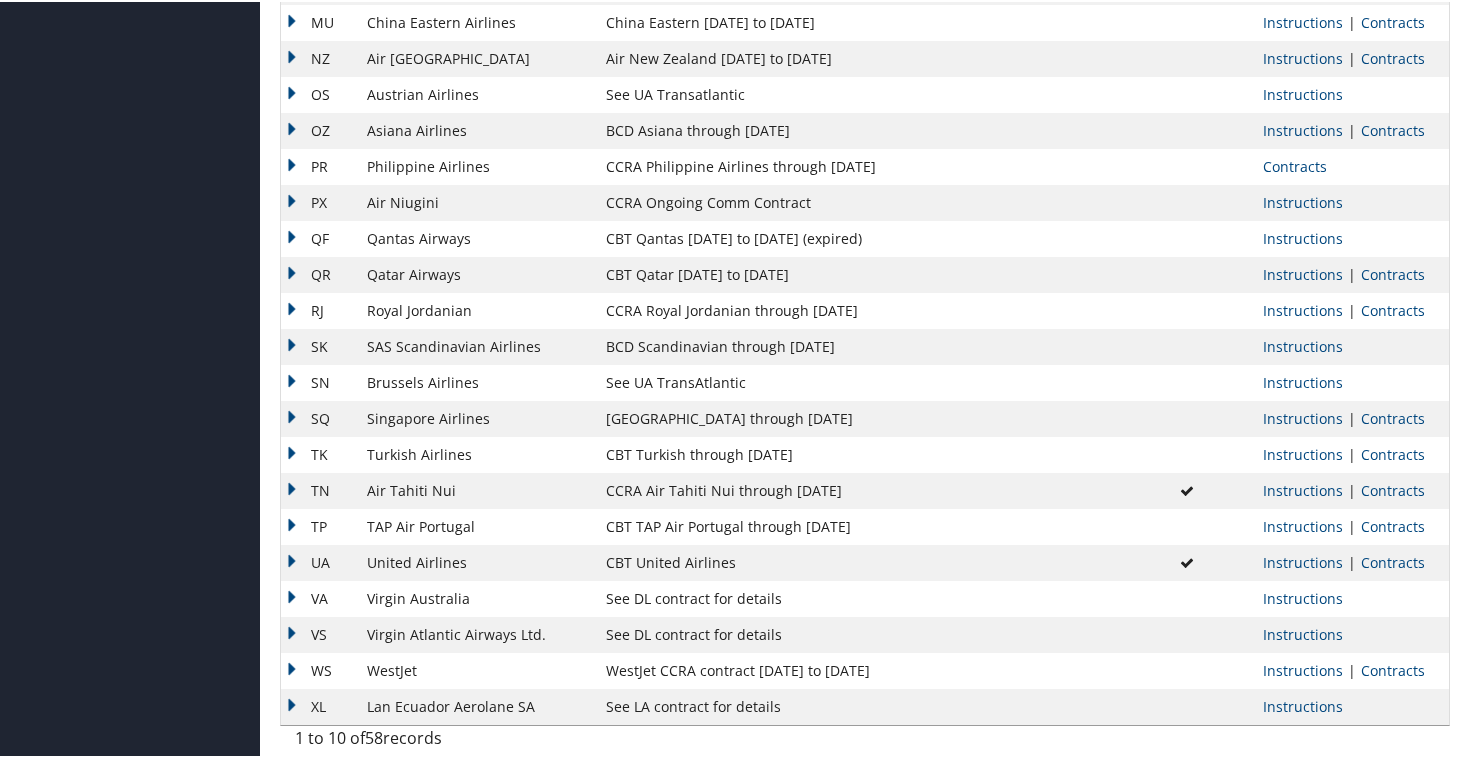 click on "WS" at bounding box center (319, 669) 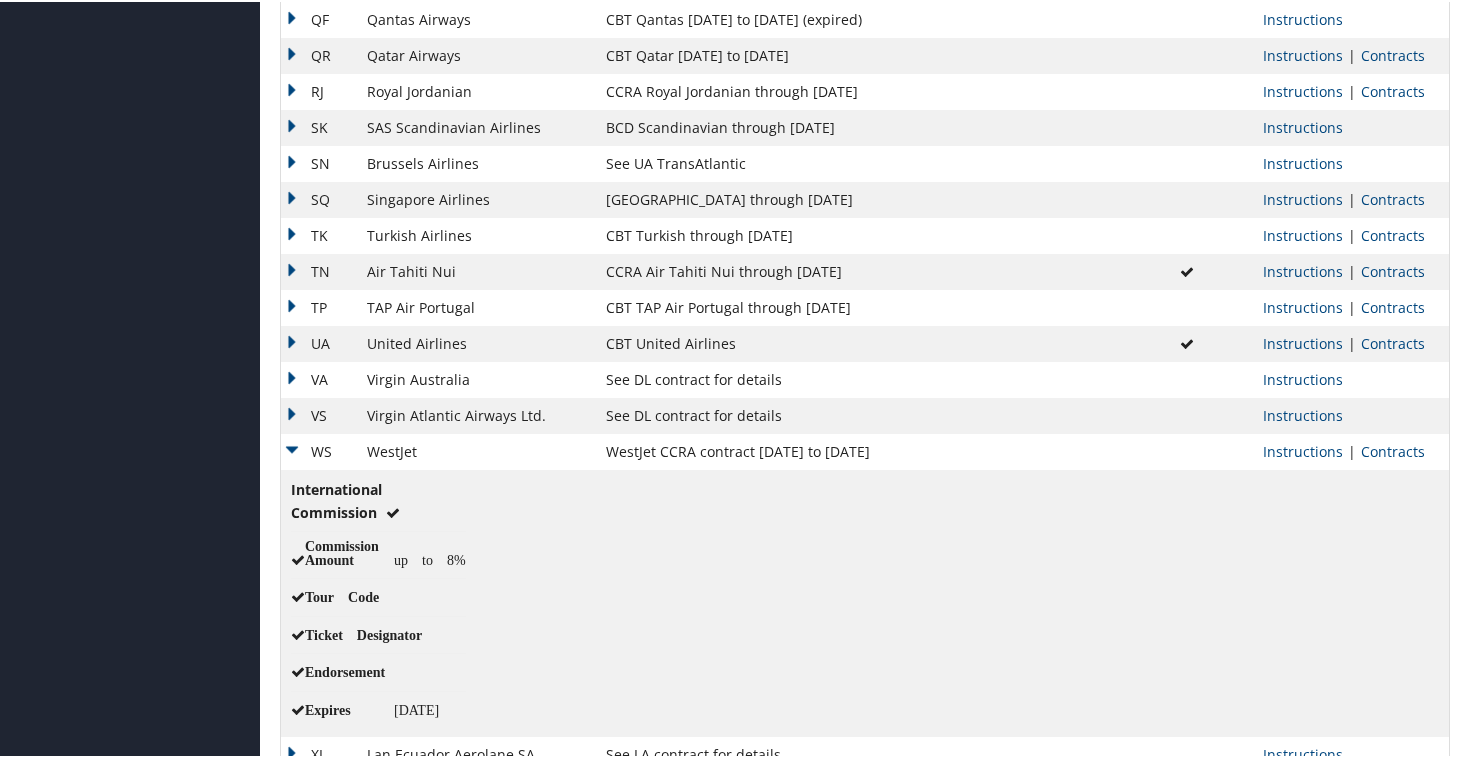 scroll, scrollTop: 1809, scrollLeft: 0, axis: vertical 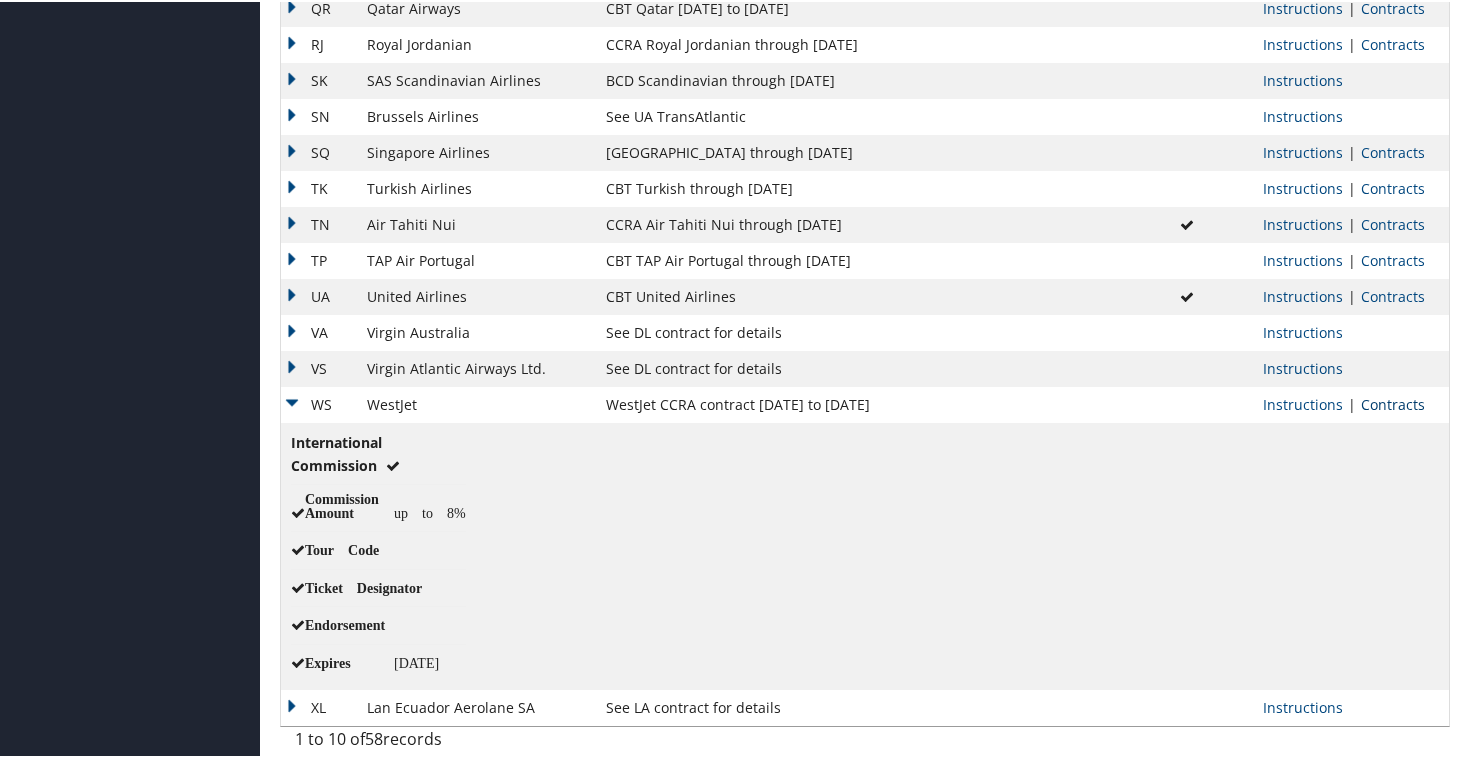 click on "Contracts" at bounding box center [1393, 402] 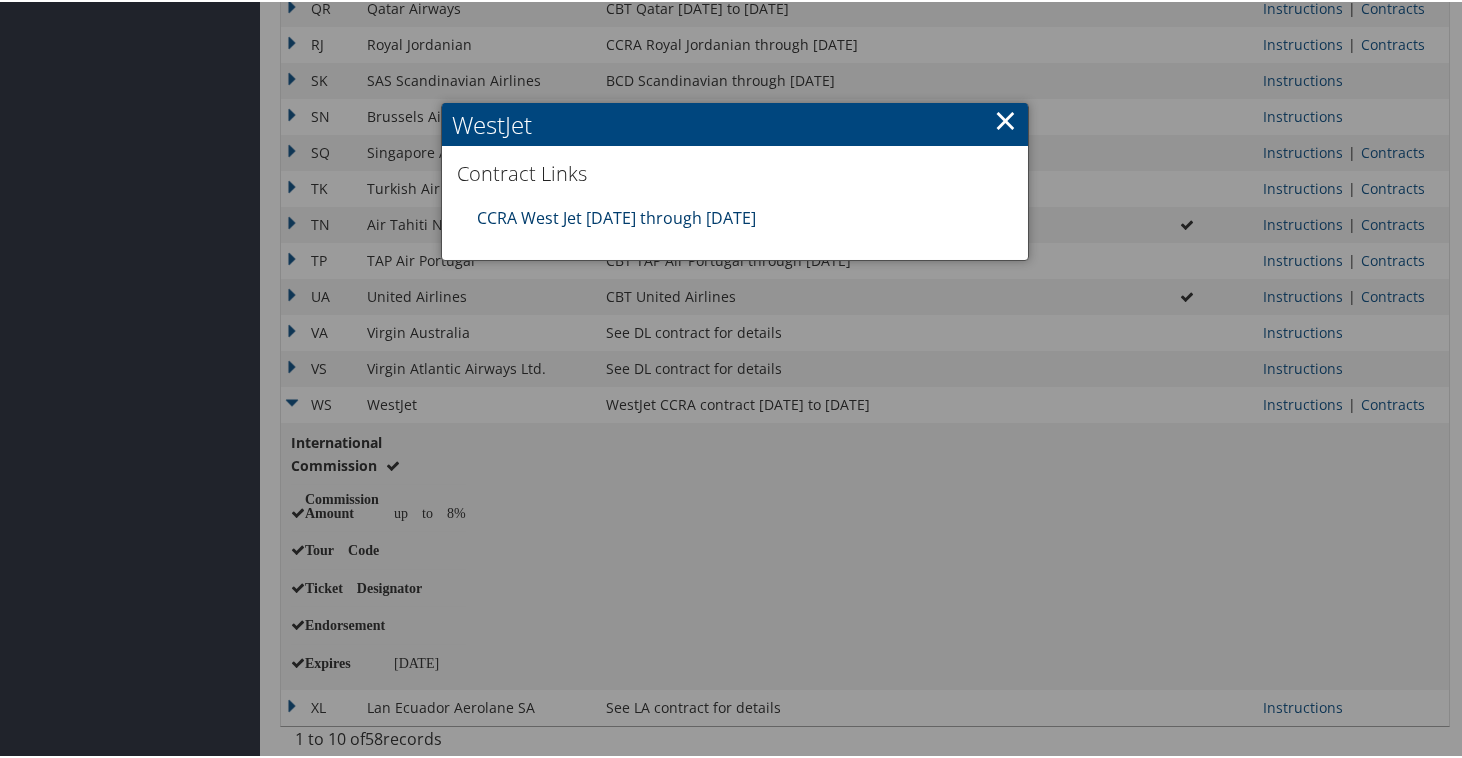 click on "CCRA West Jet 7.1.25 through 6.30.26" at bounding box center [616, 216] 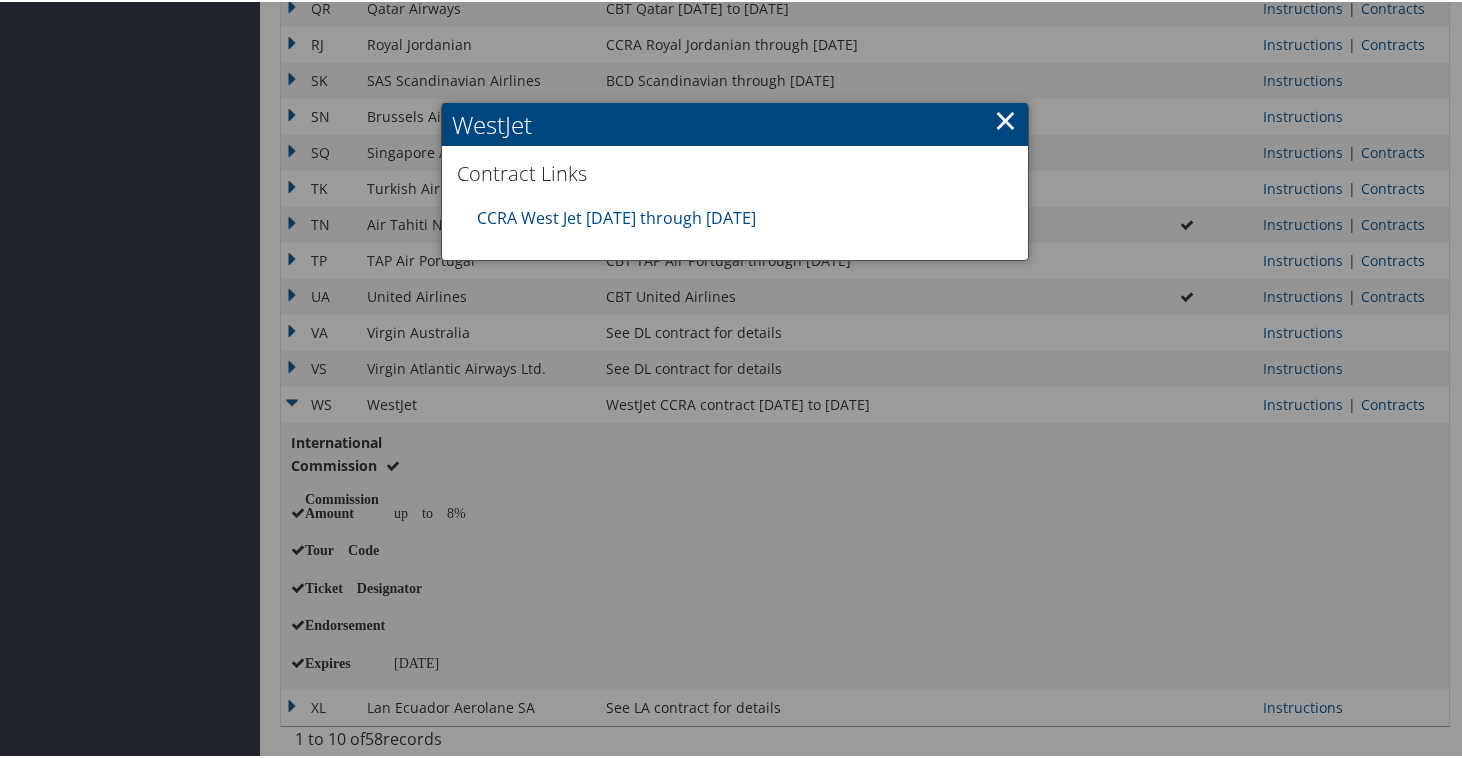 click on "×" at bounding box center (1005, 118) 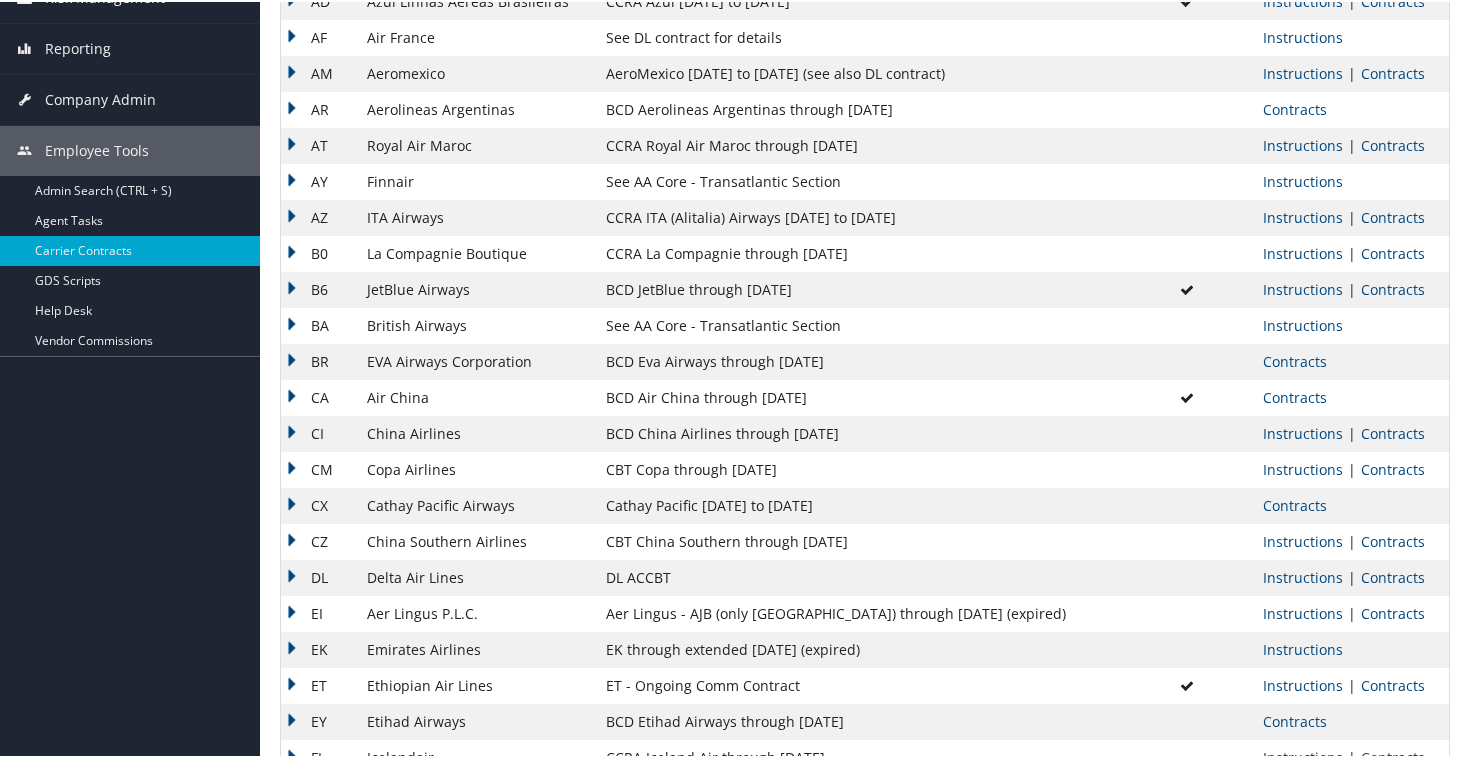 scroll, scrollTop: 0, scrollLeft: 0, axis: both 